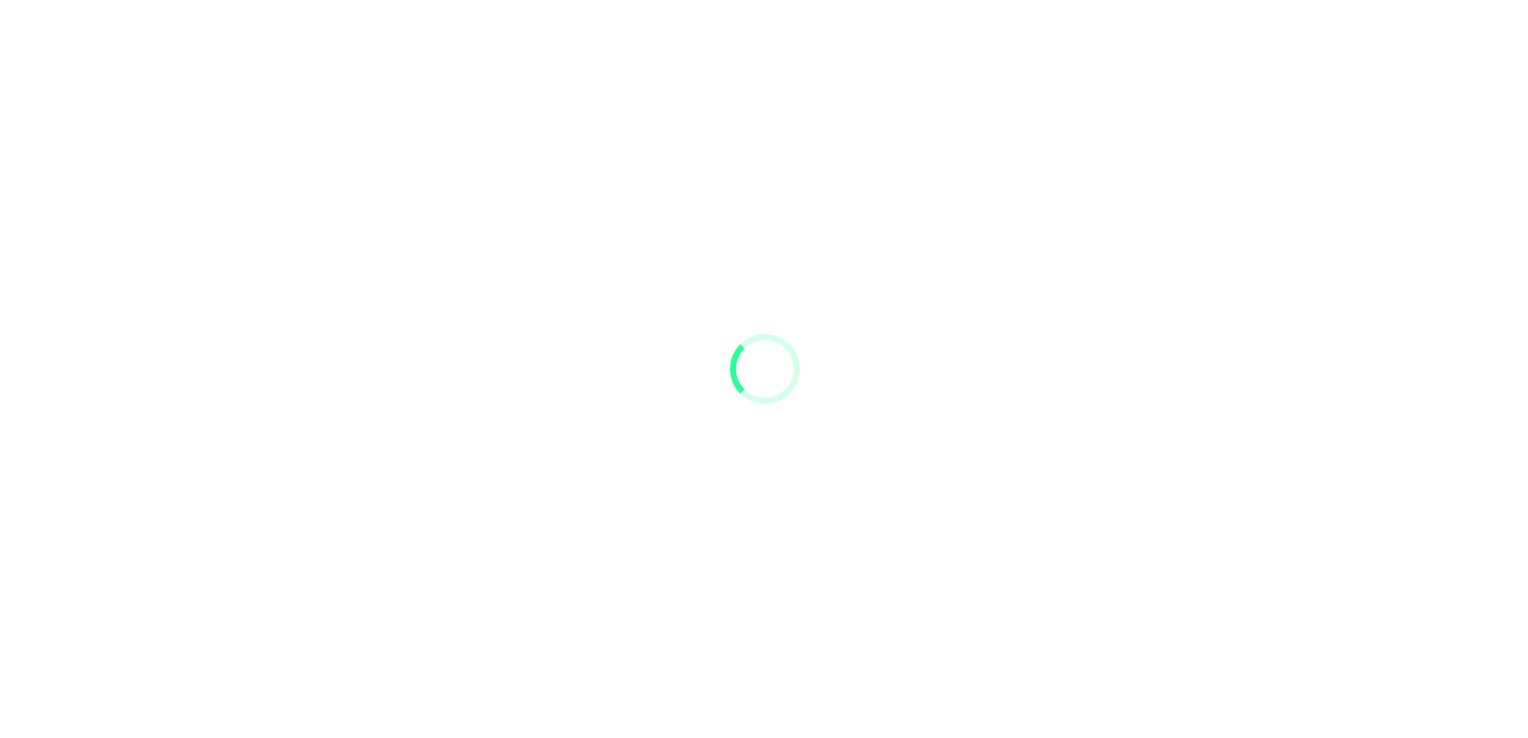 scroll, scrollTop: 0, scrollLeft: 0, axis: both 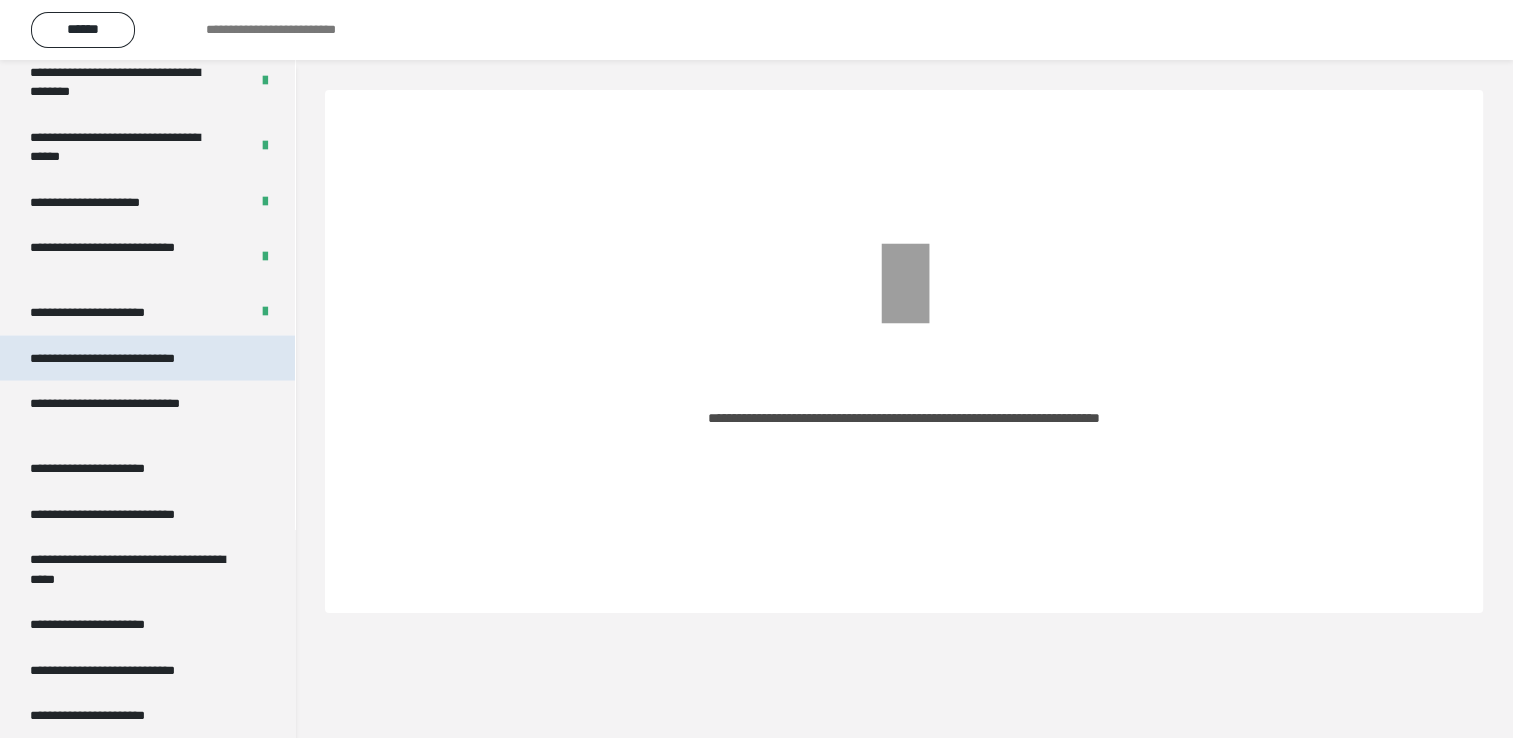 click on "**********" at bounding box center [131, 359] 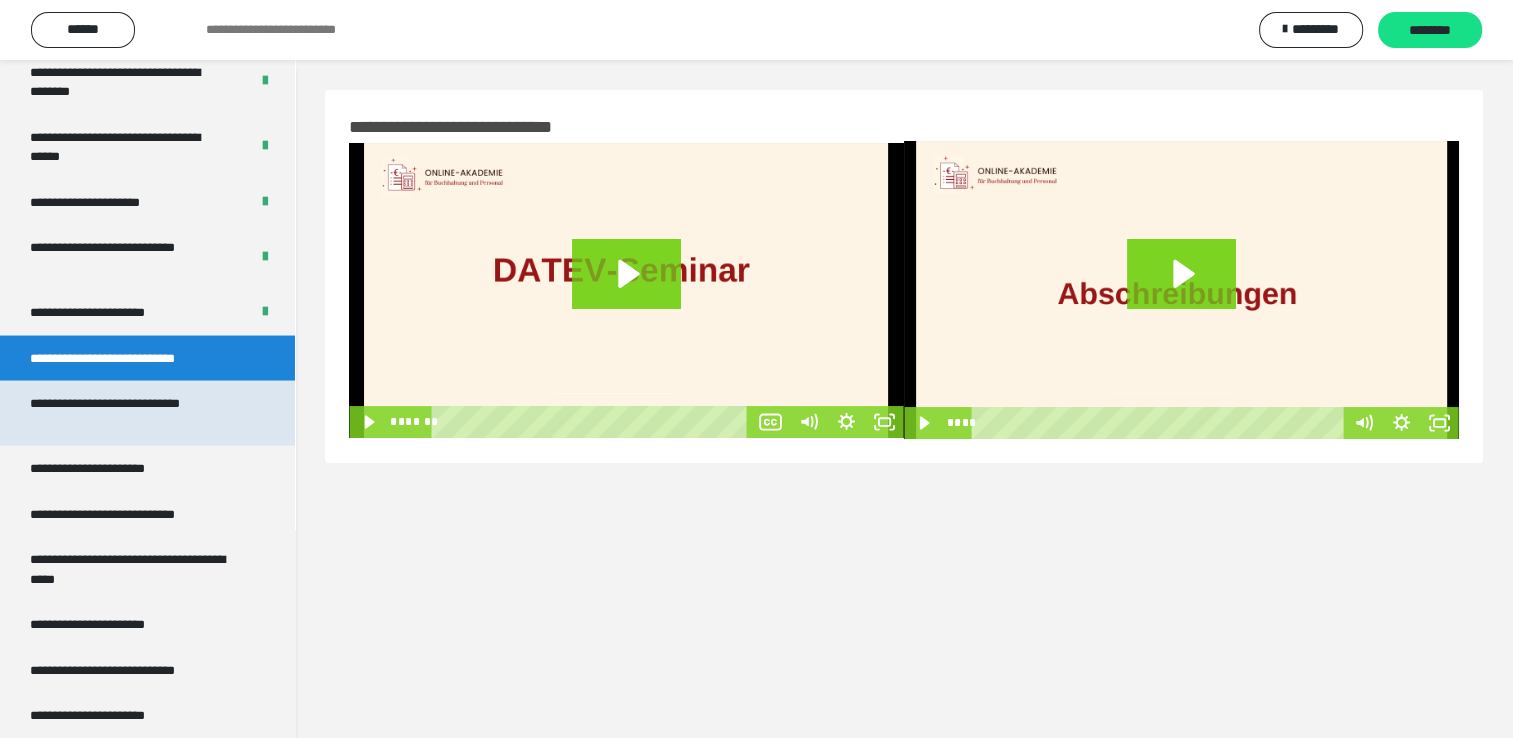 click on "**********" at bounding box center [132, 413] 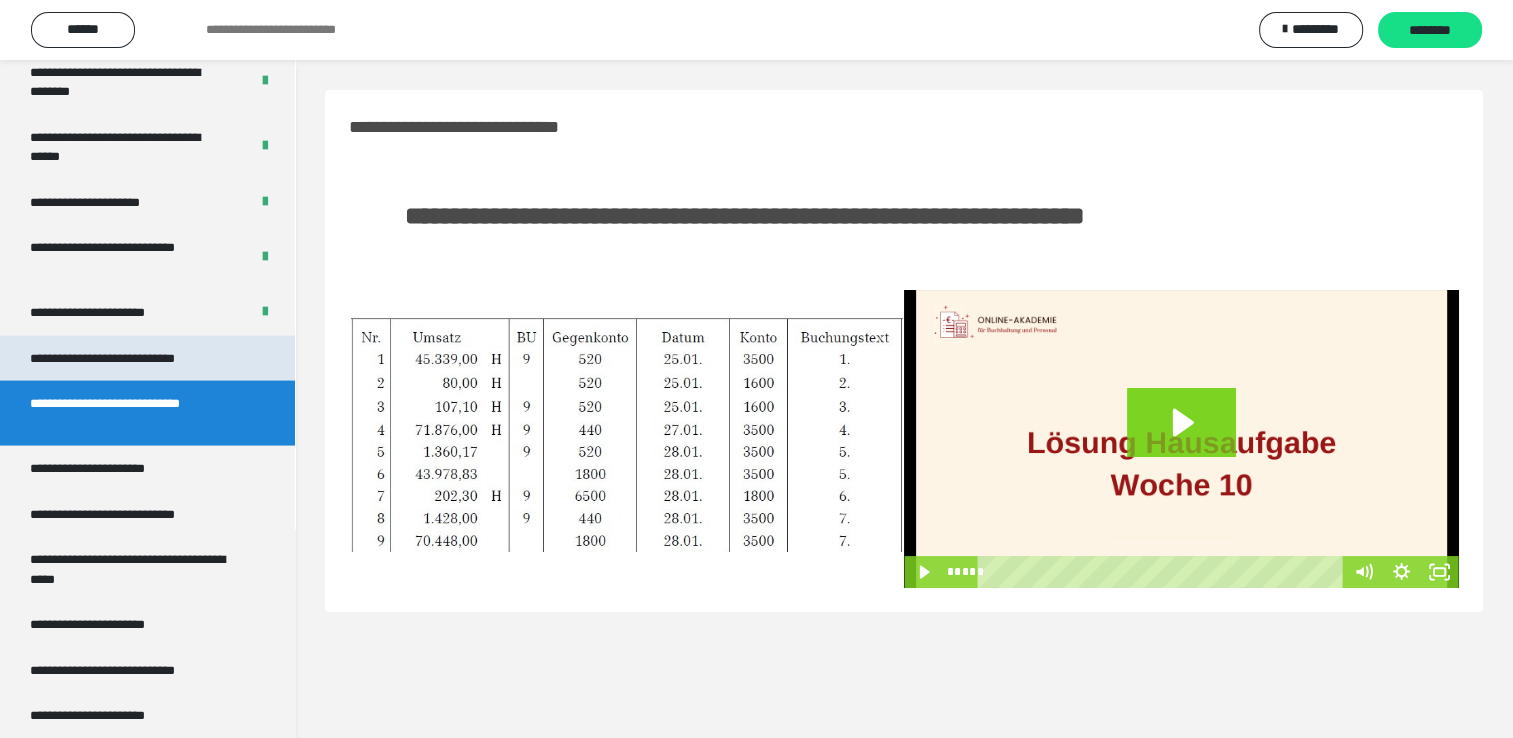 click on "**********" at bounding box center [131, 359] 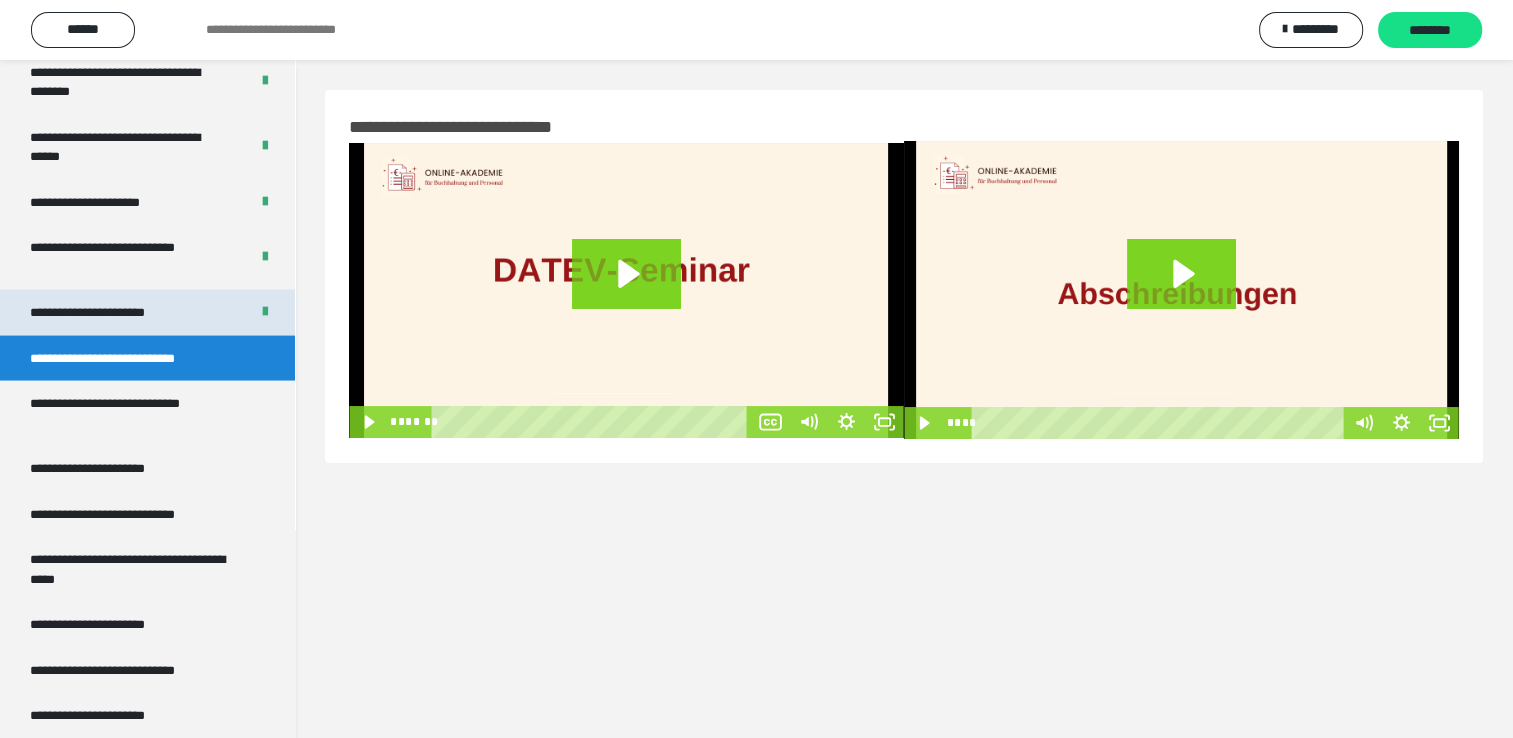 click on "**********" at bounding box center (111, 313) 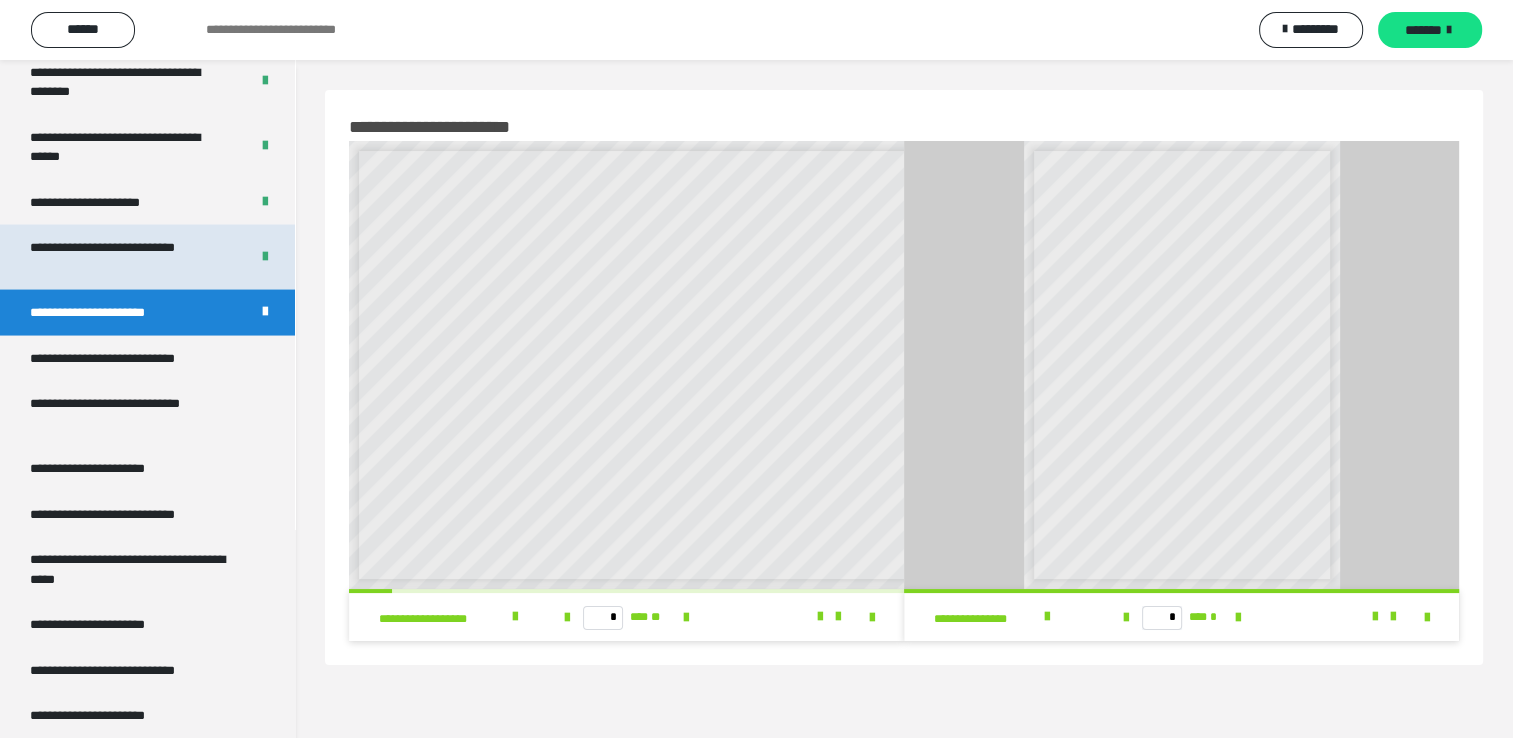 click on "**********" at bounding box center (124, 257) 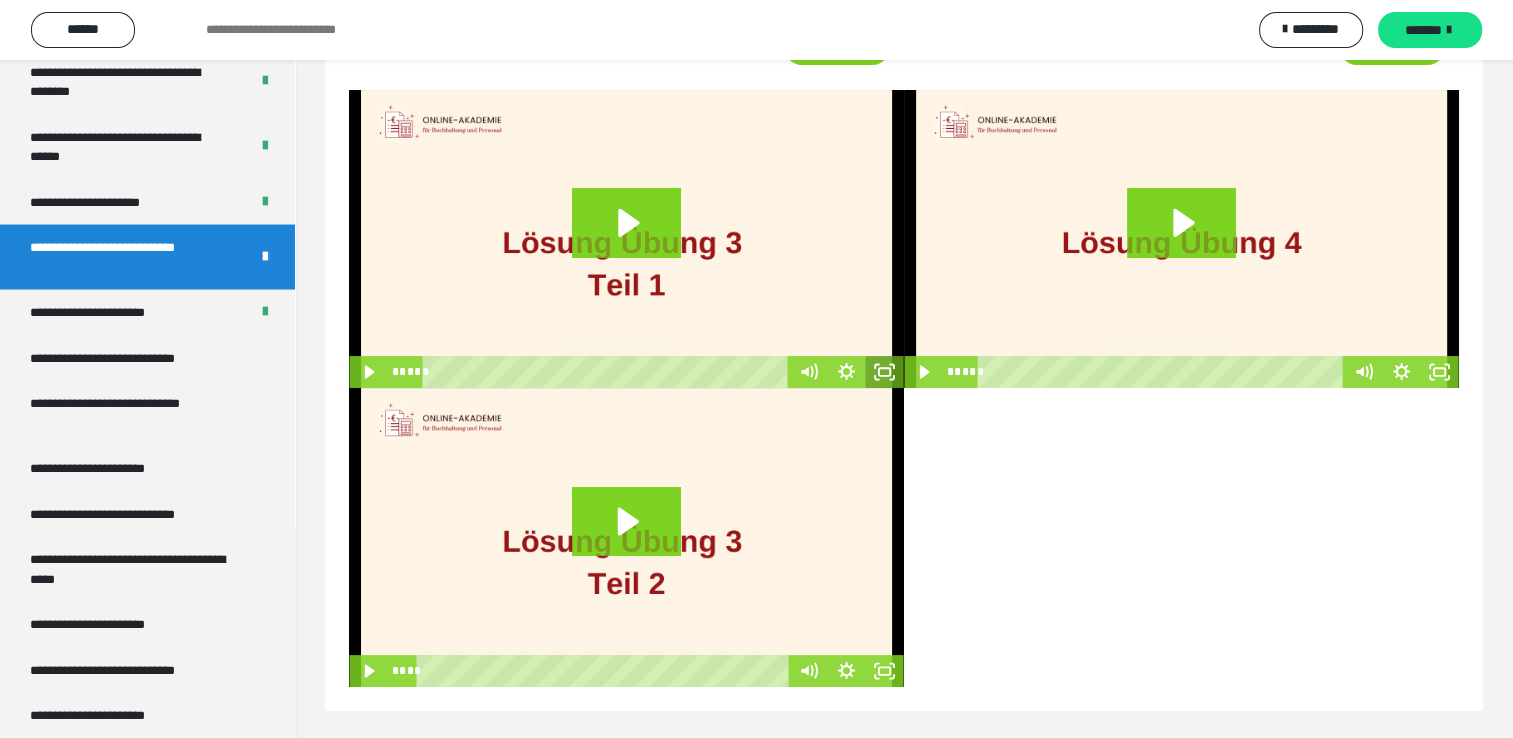 scroll, scrollTop: 136, scrollLeft: 0, axis: vertical 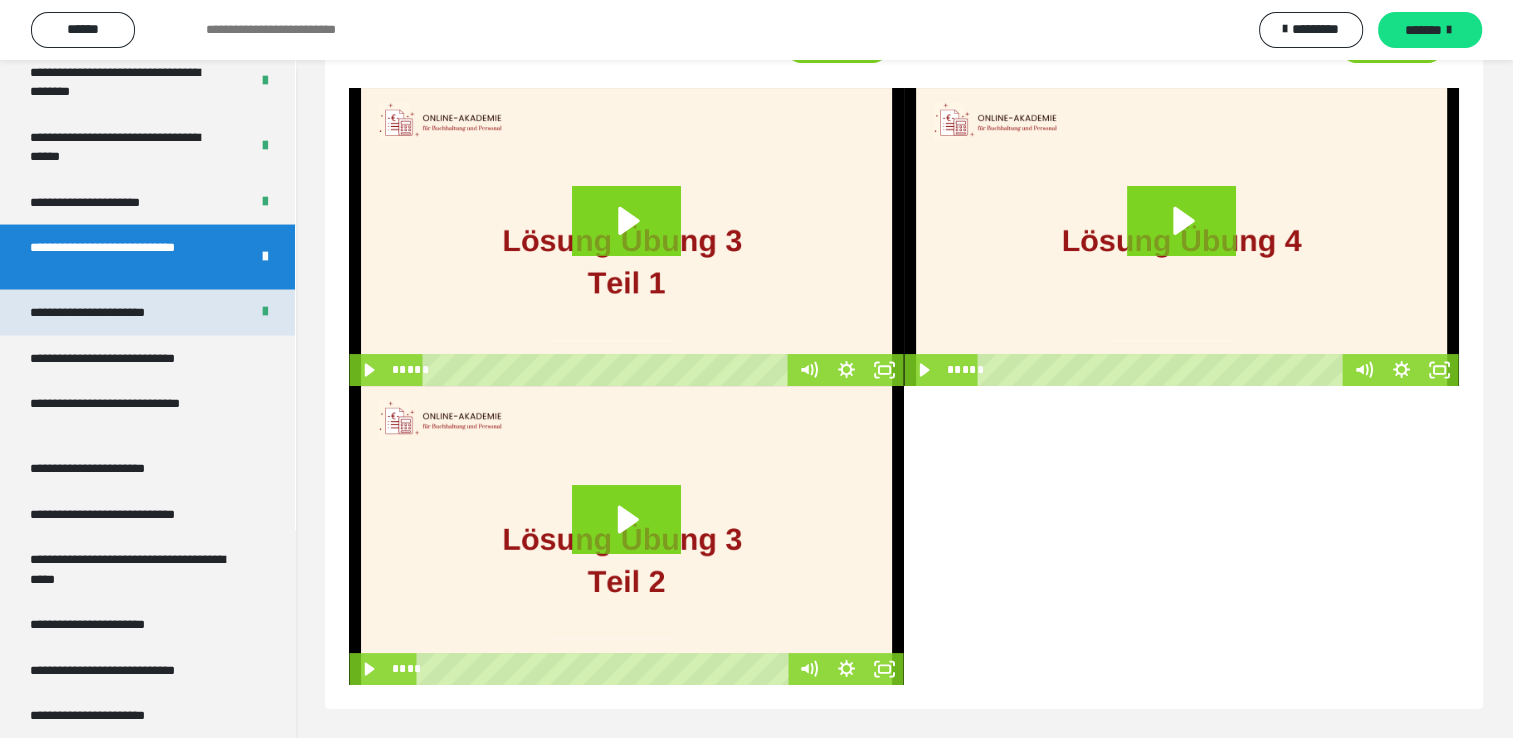 click on "**********" at bounding box center (111, 313) 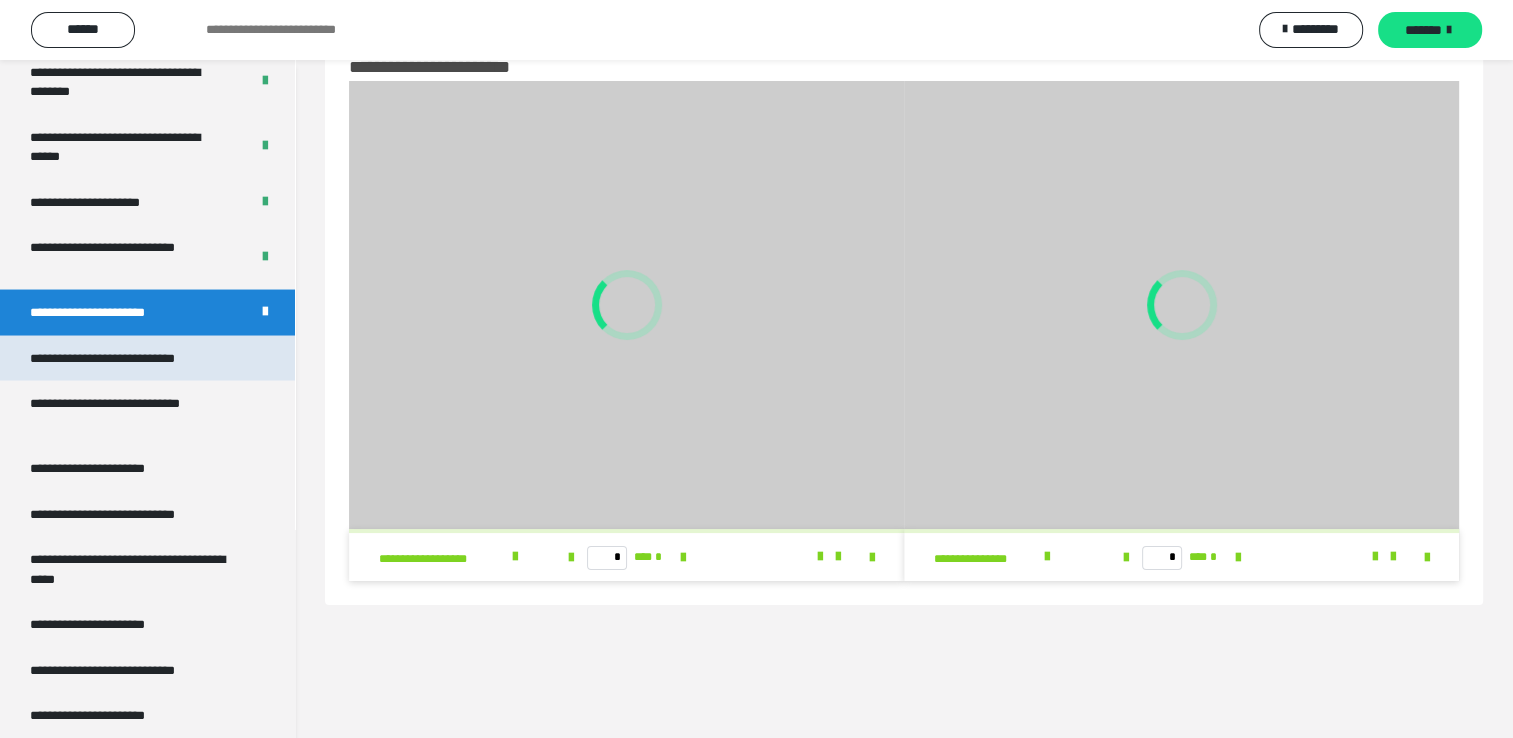 scroll, scrollTop: 60, scrollLeft: 0, axis: vertical 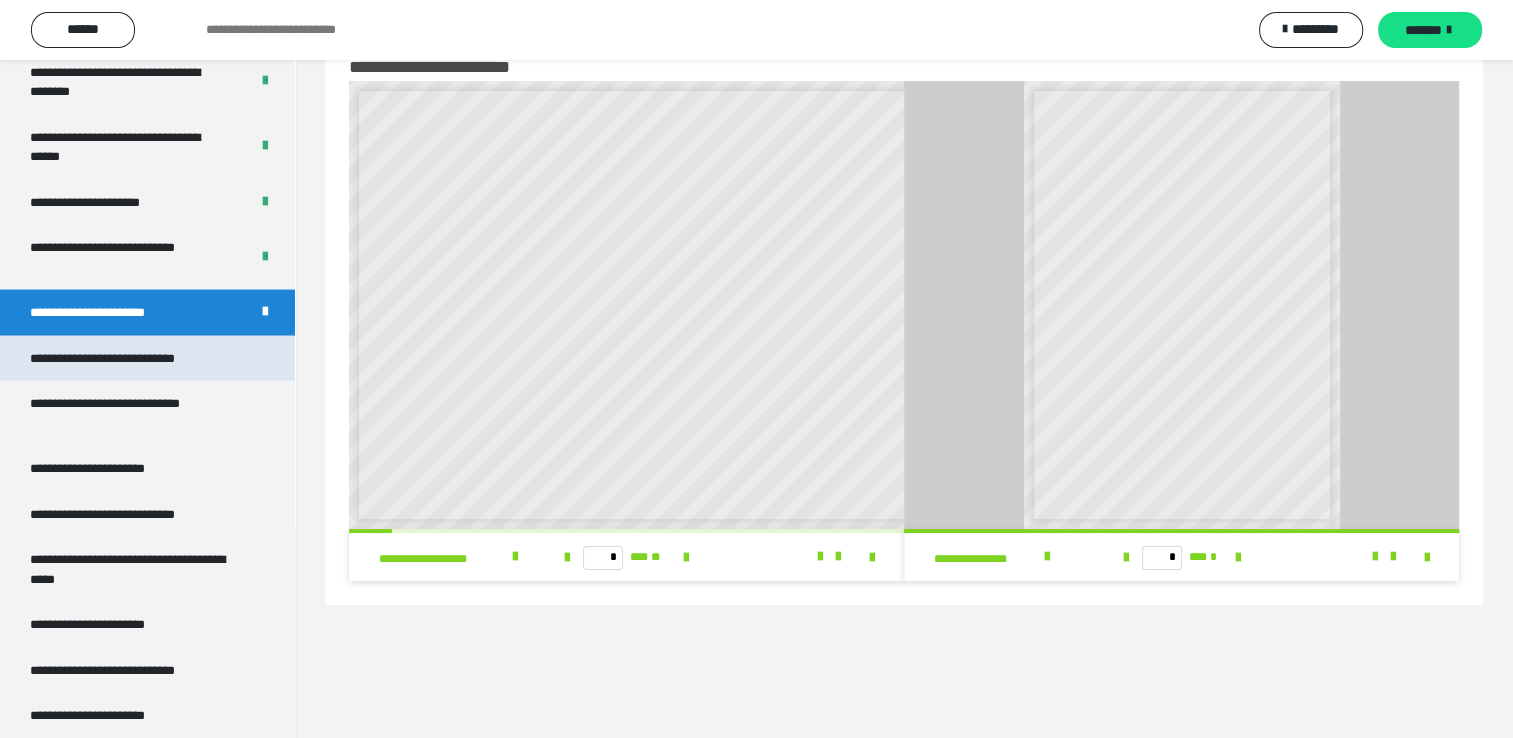 click on "**********" at bounding box center (131, 359) 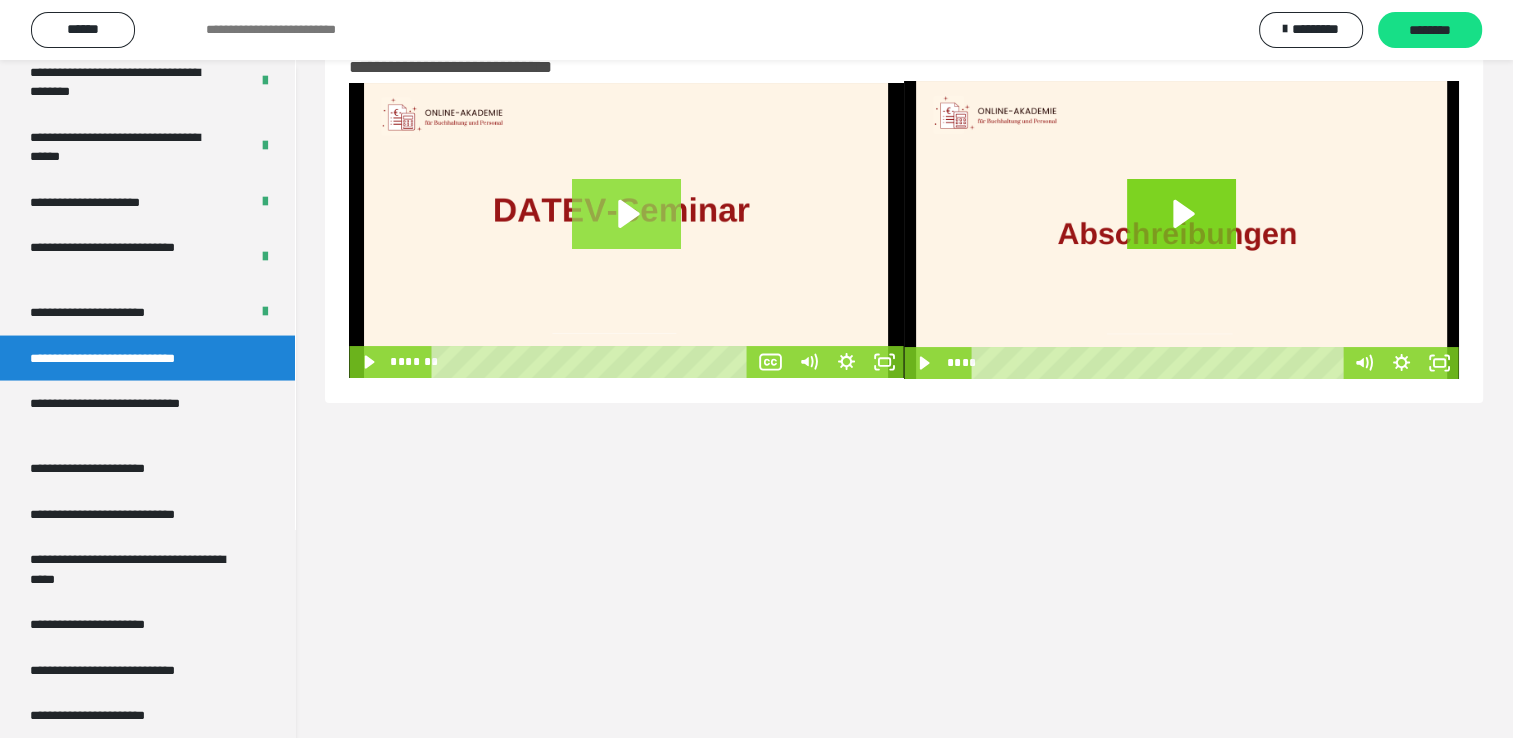 click 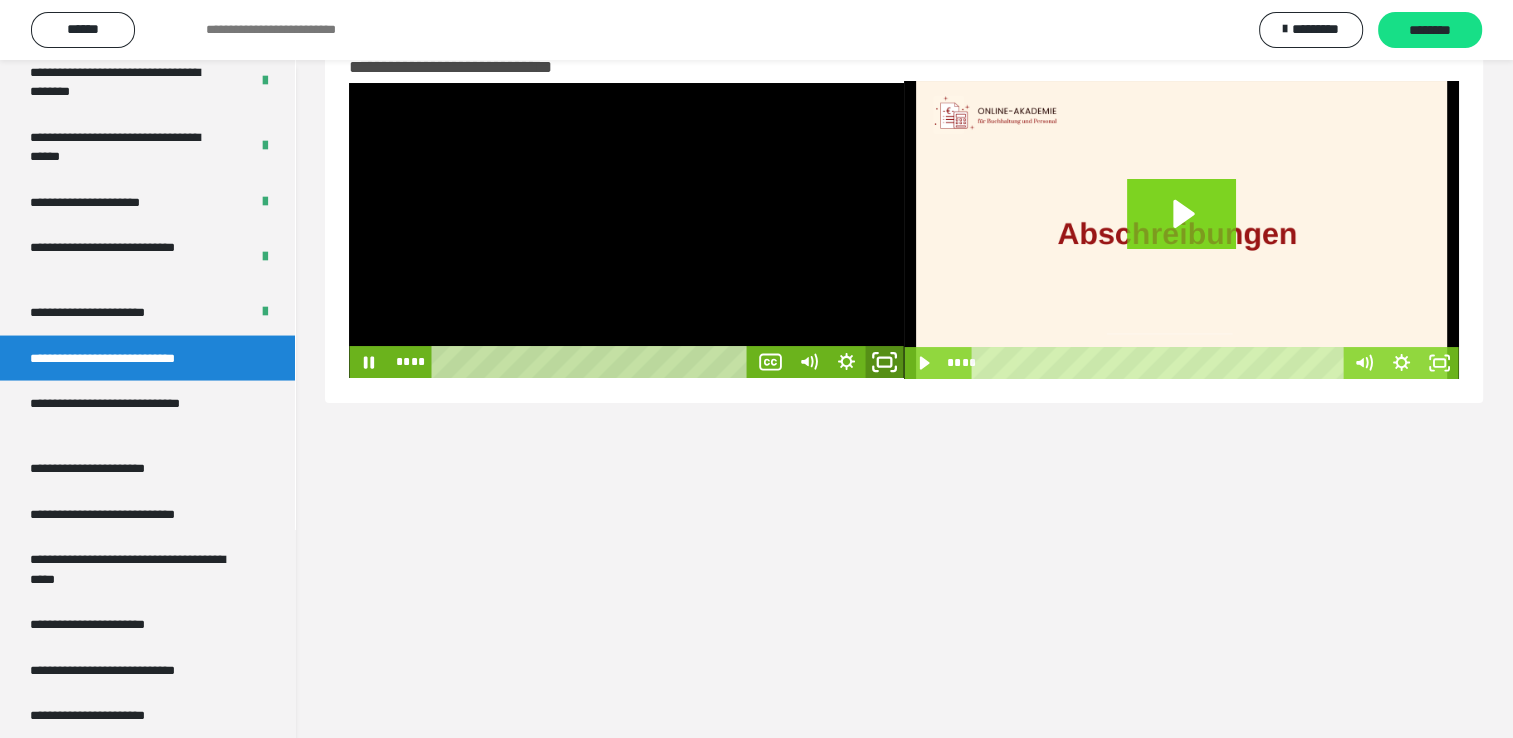 click 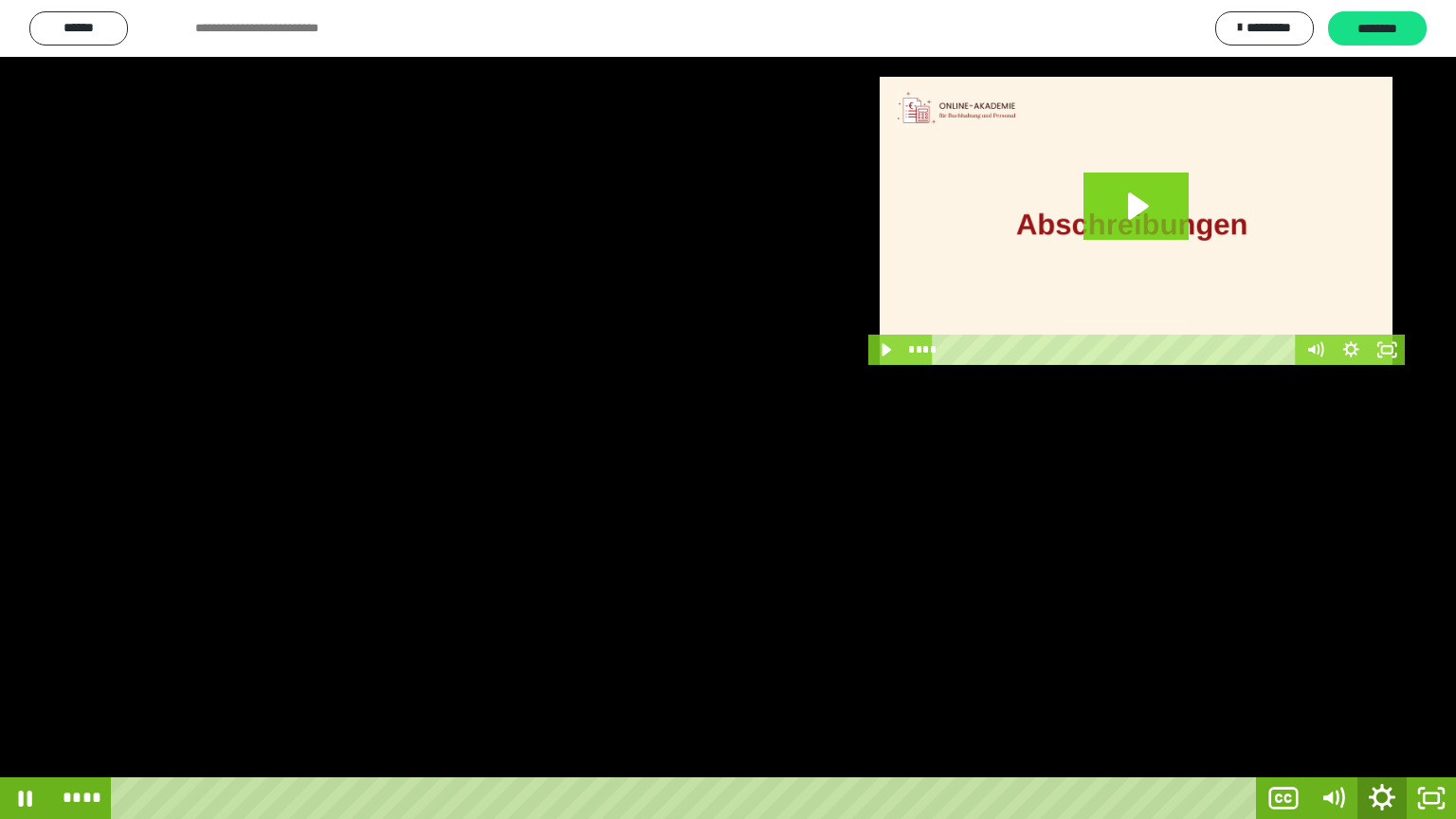 click 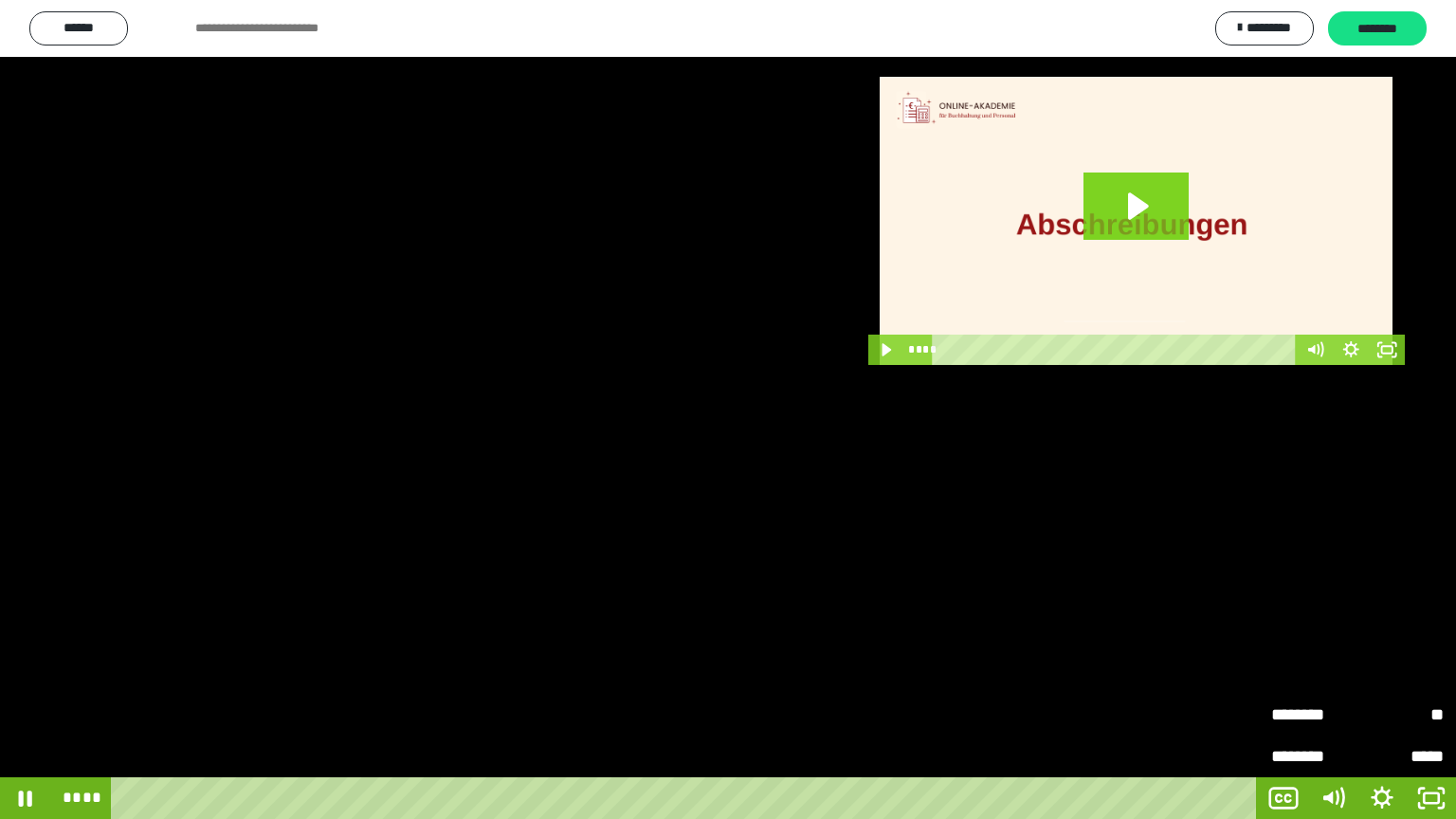 click on "**" at bounding box center [1400, 715] 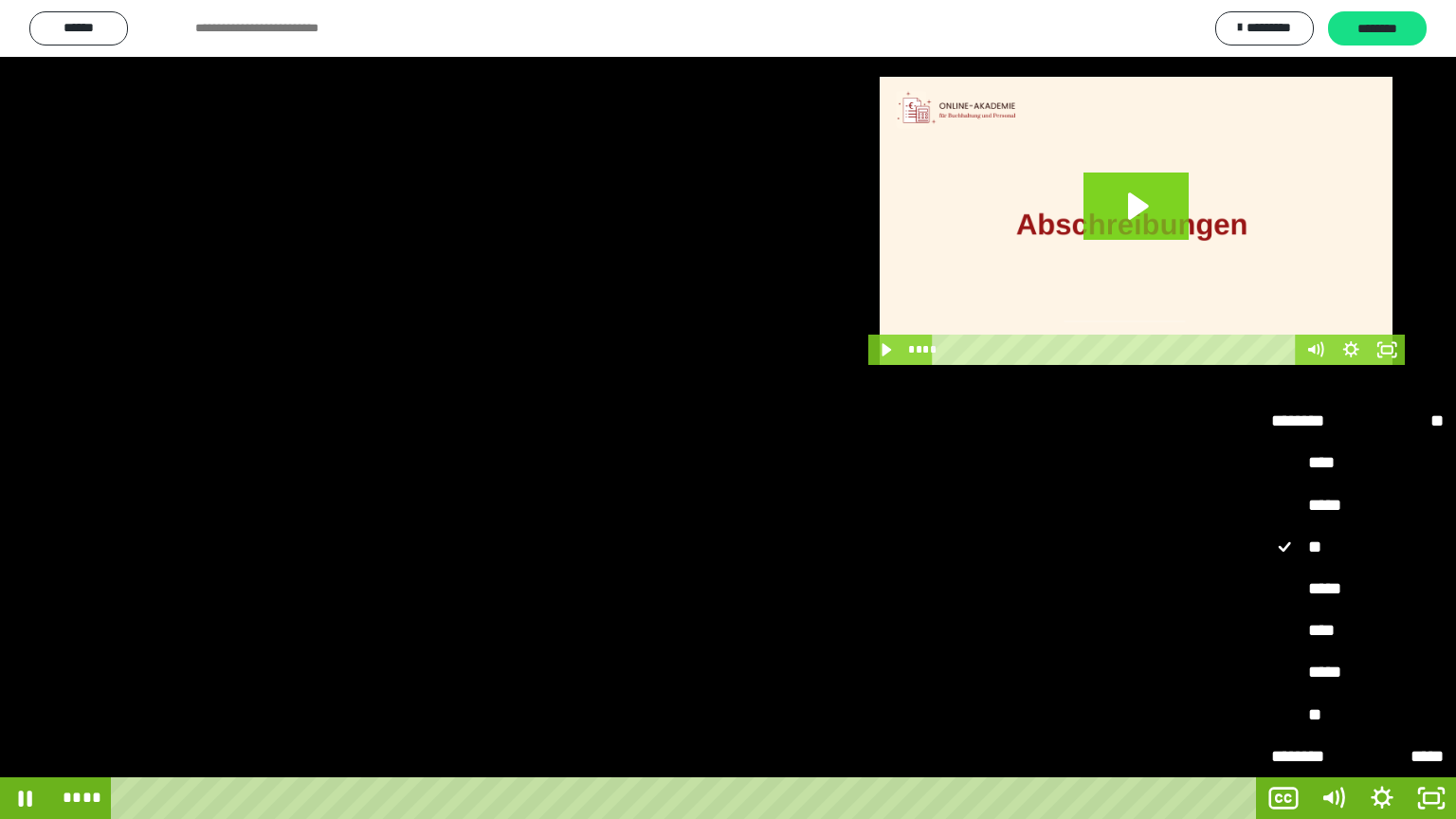 click on "*****" at bounding box center [1357, 590] 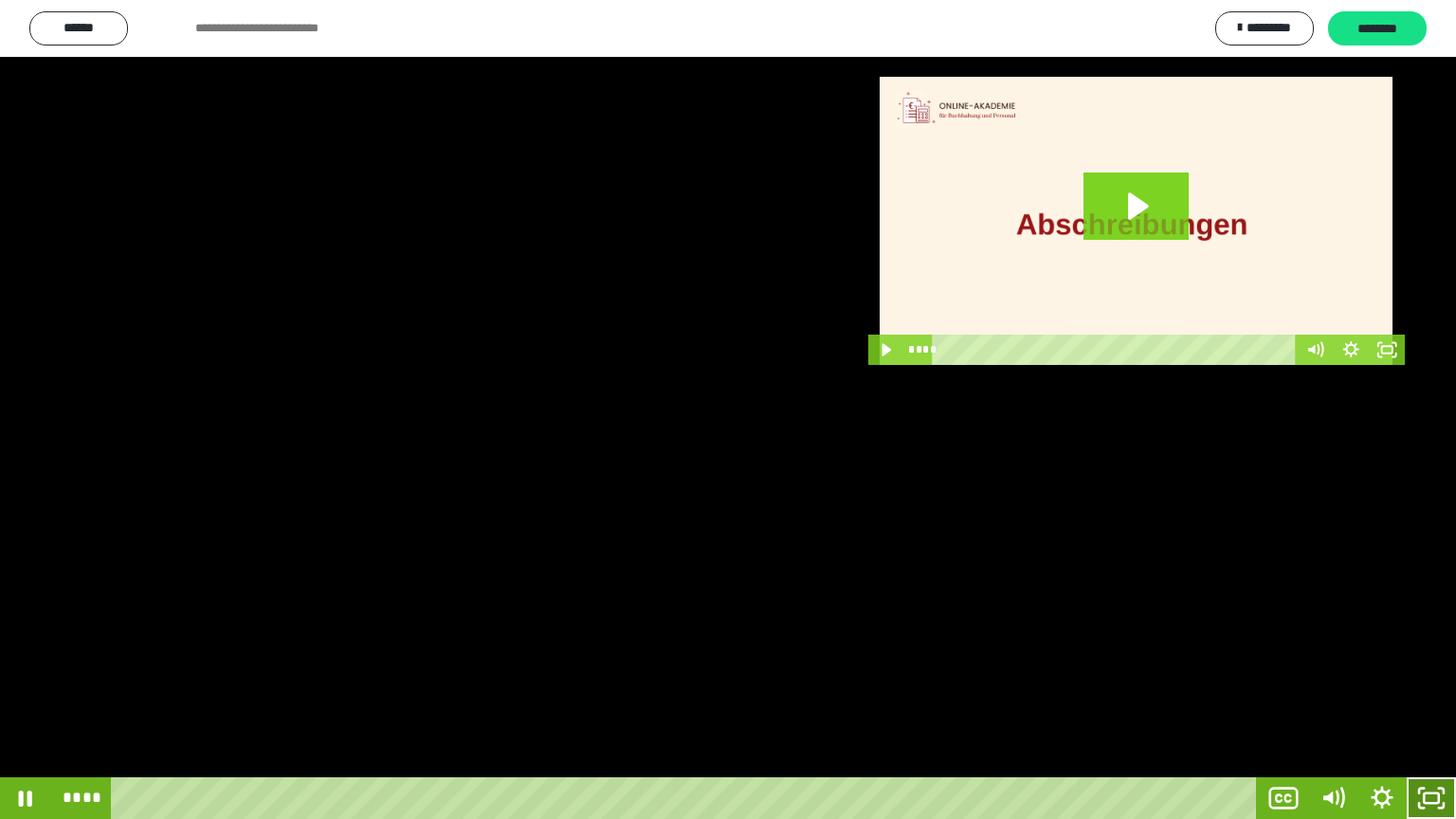 click 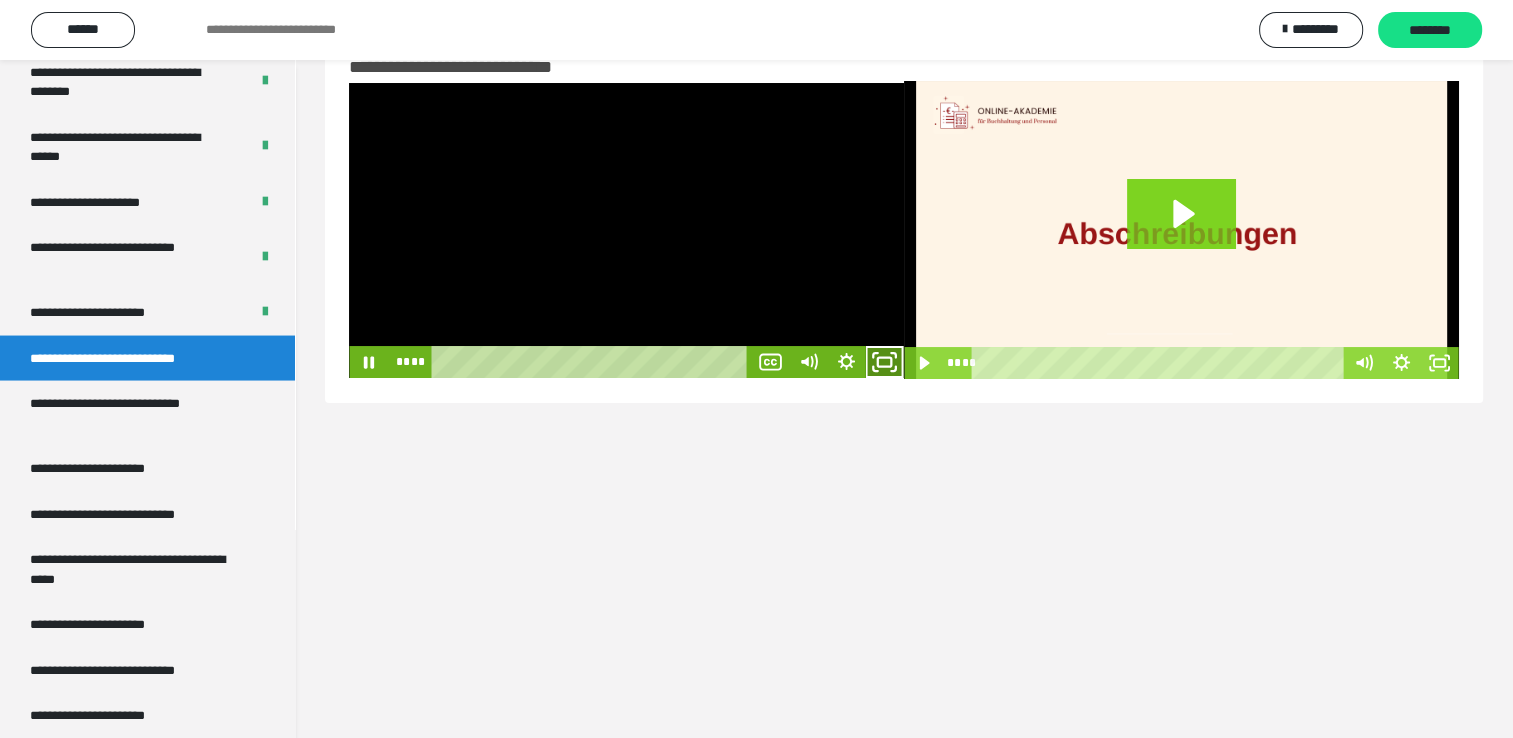 click 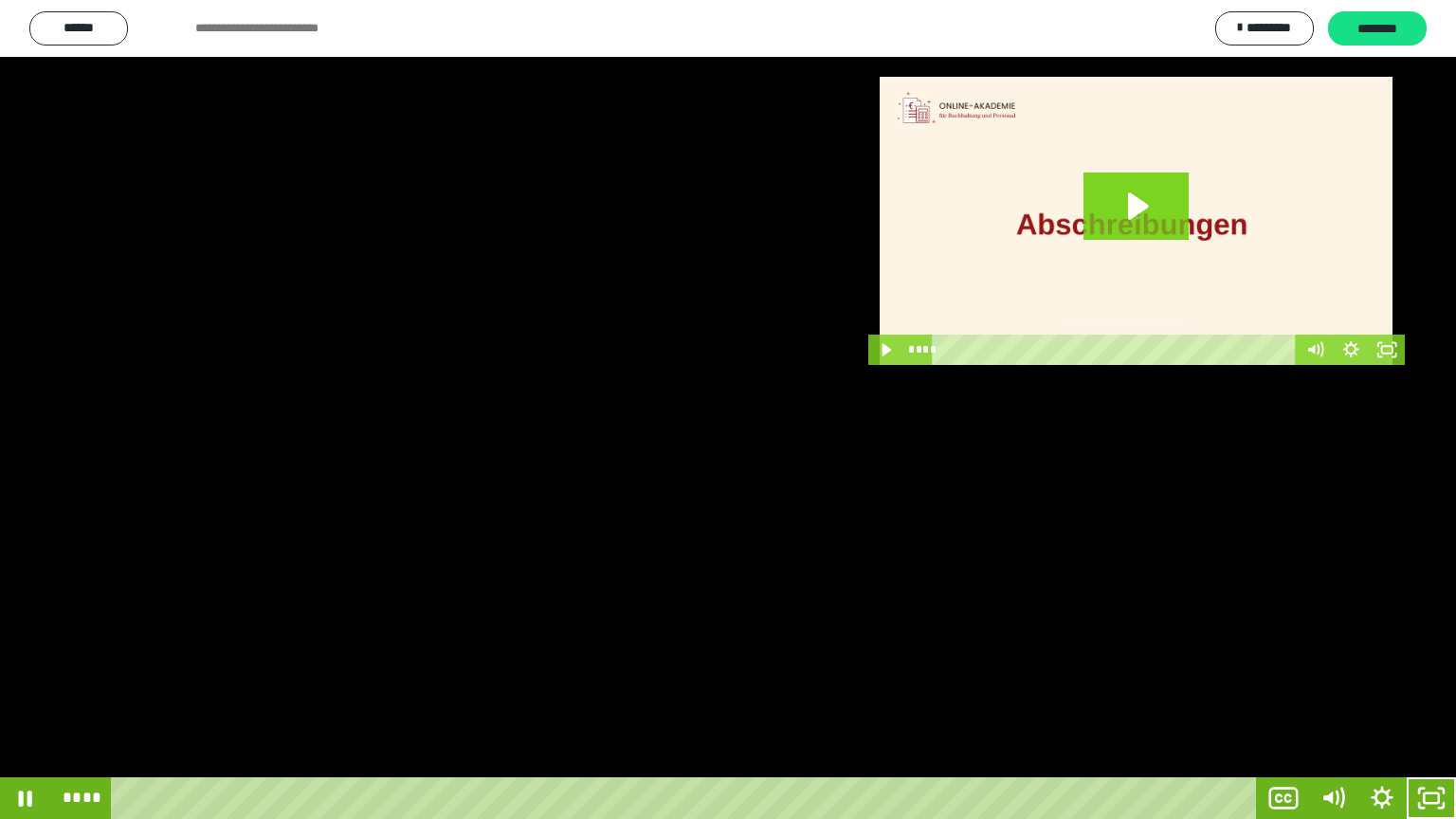 click at bounding box center (728, 410) 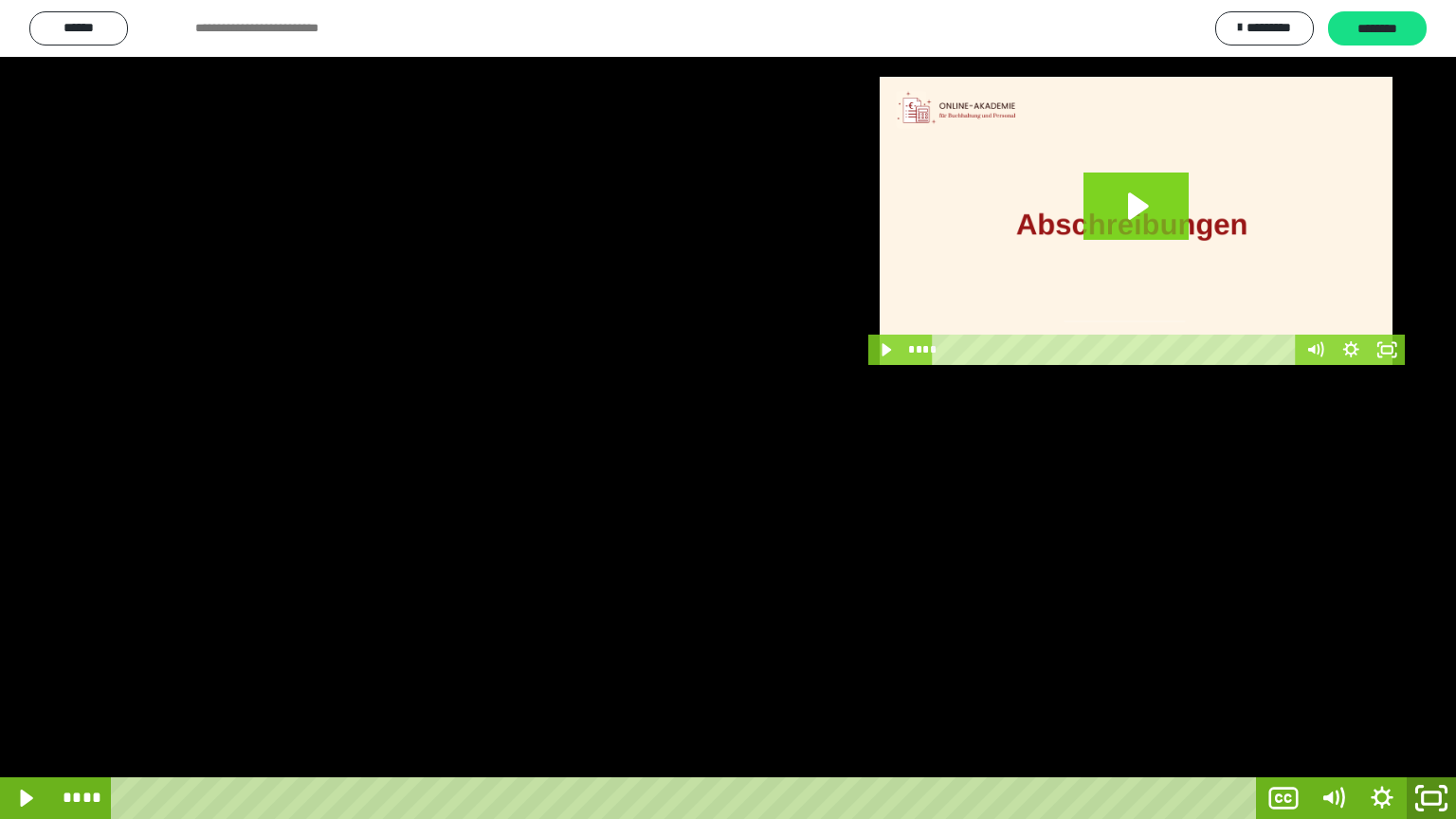 click 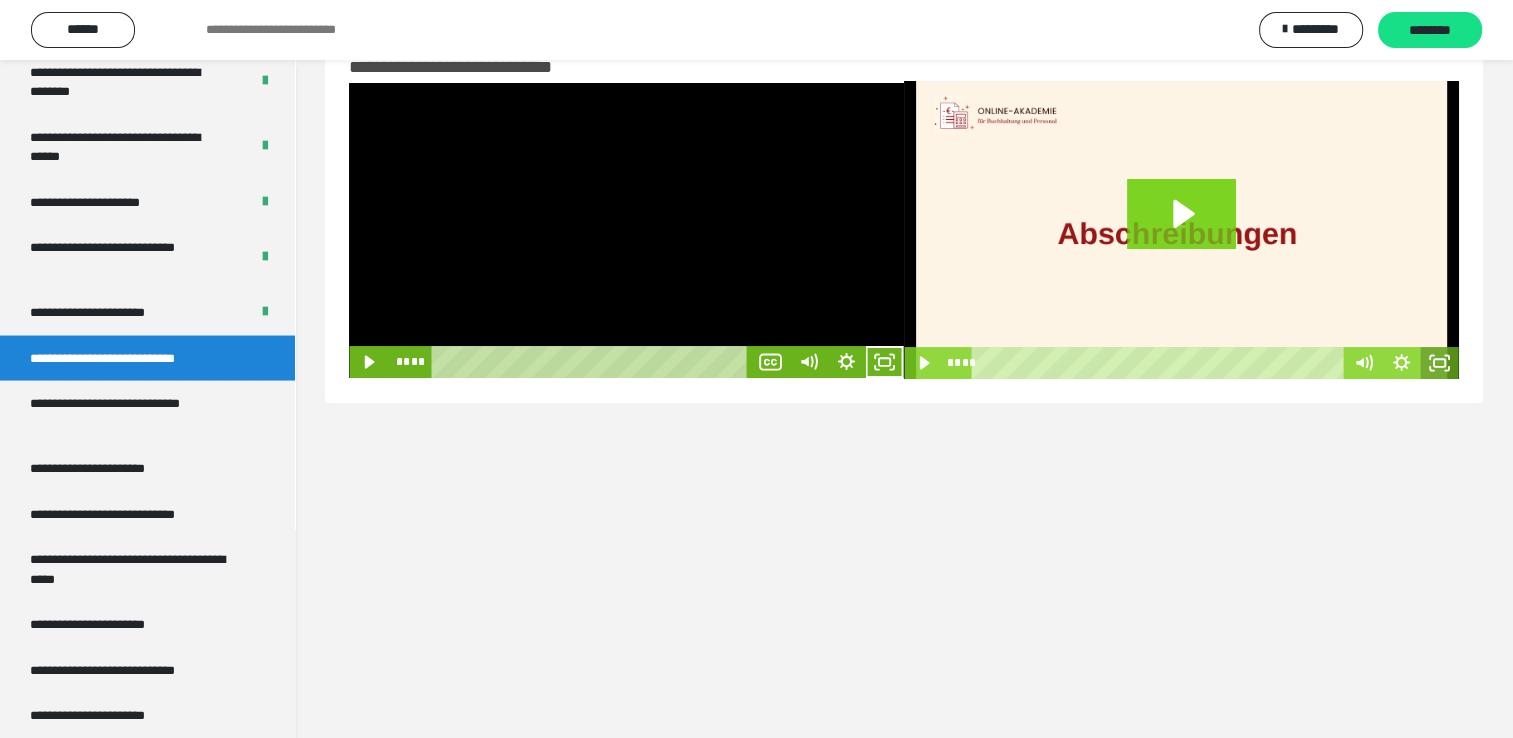 click 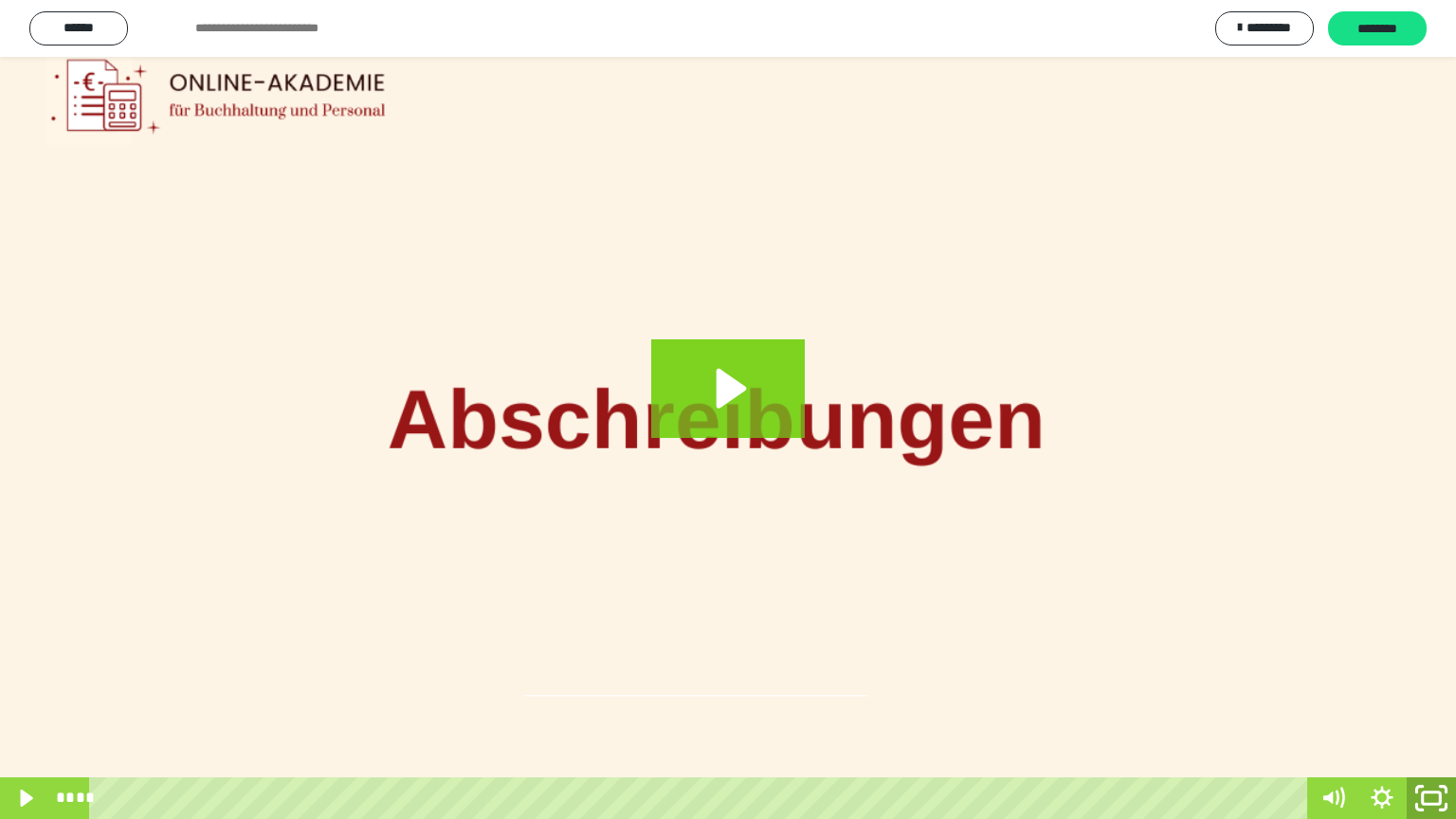 click 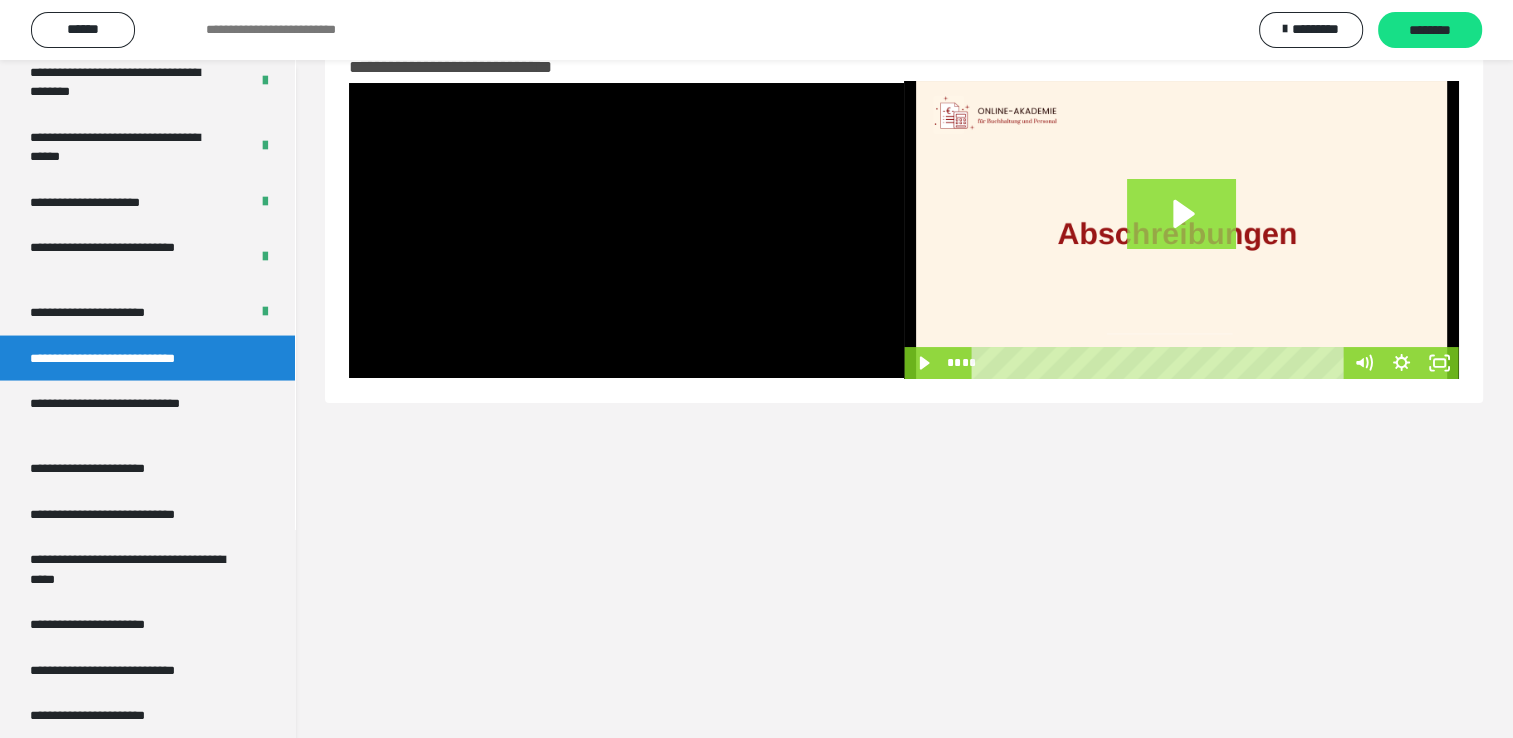 click 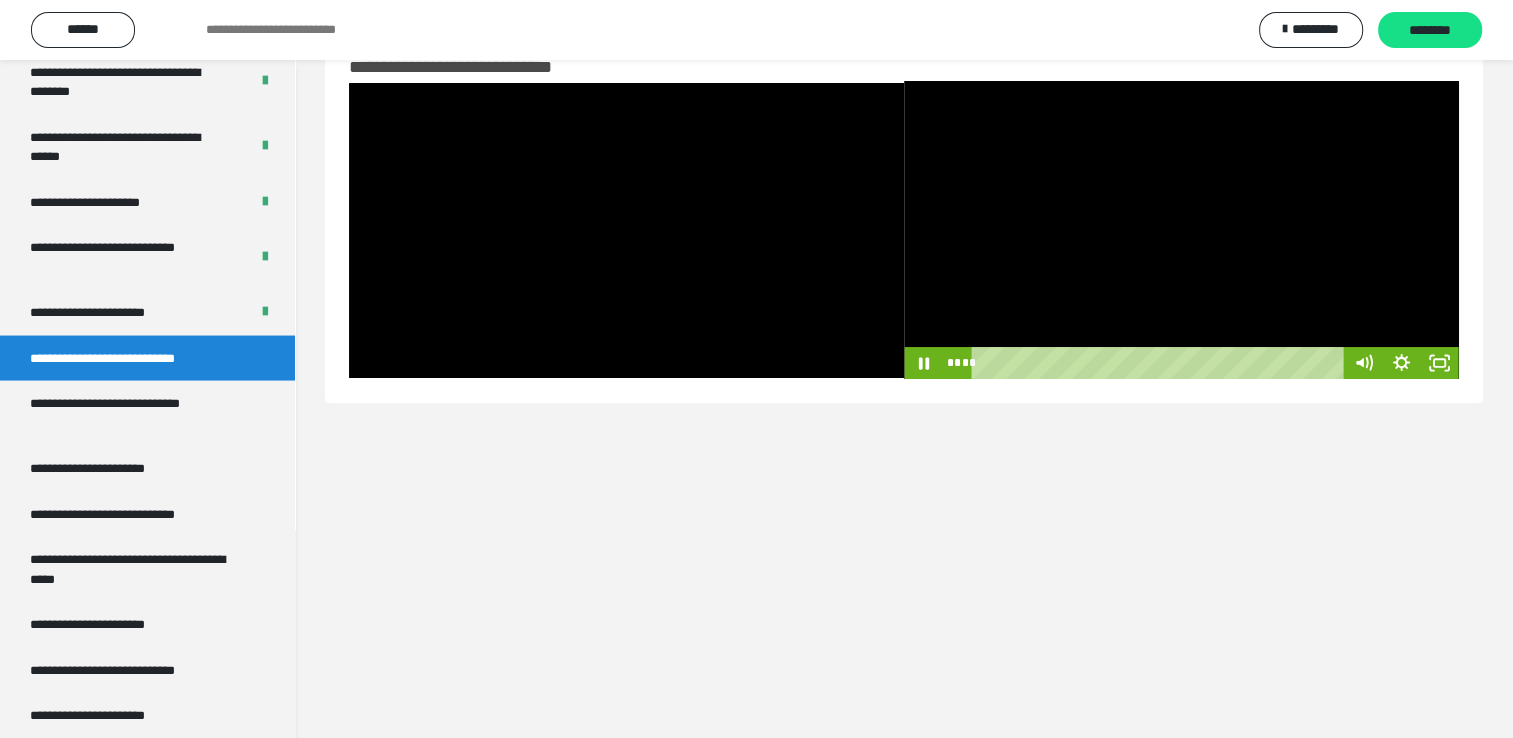 click at bounding box center (1181, 230) 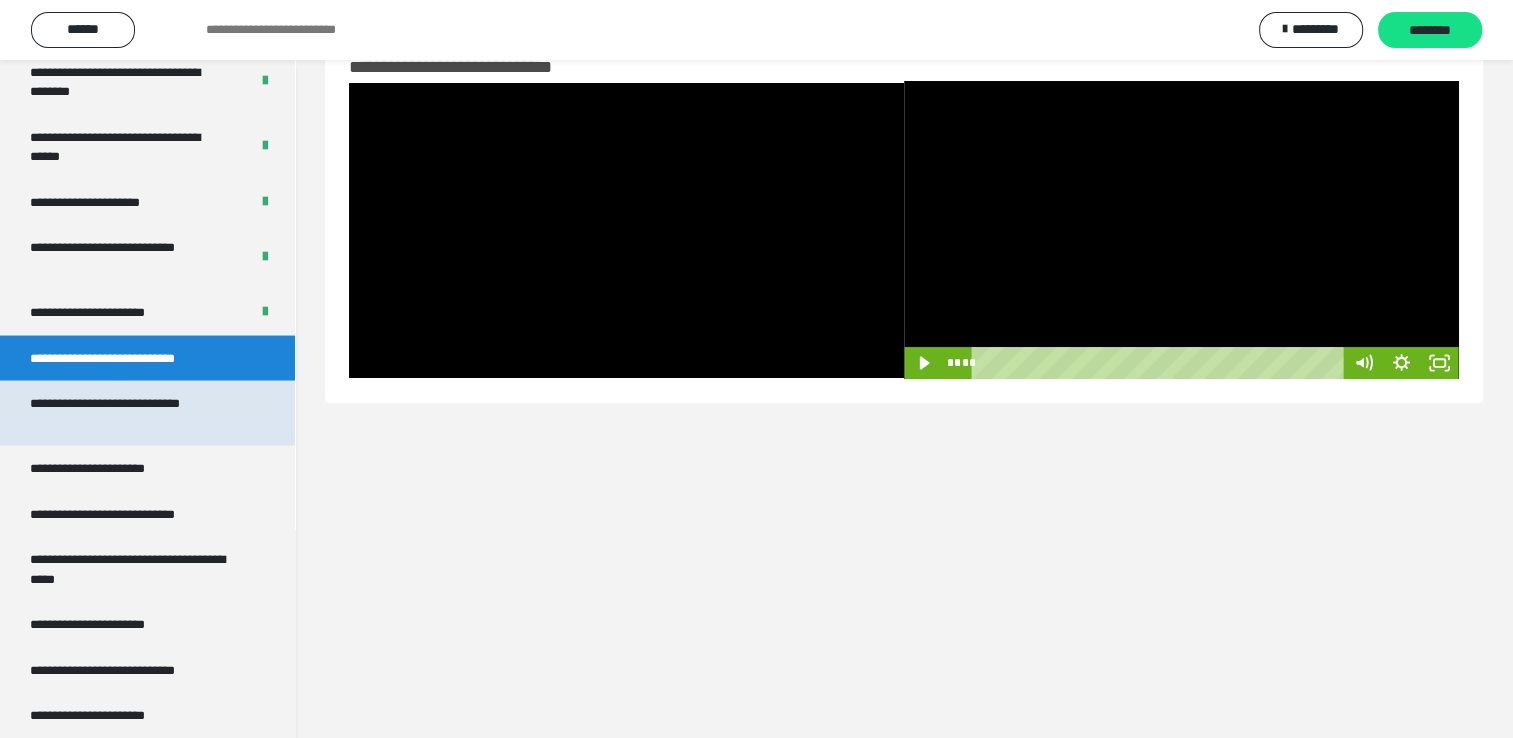 click on "**********" at bounding box center [132, 413] 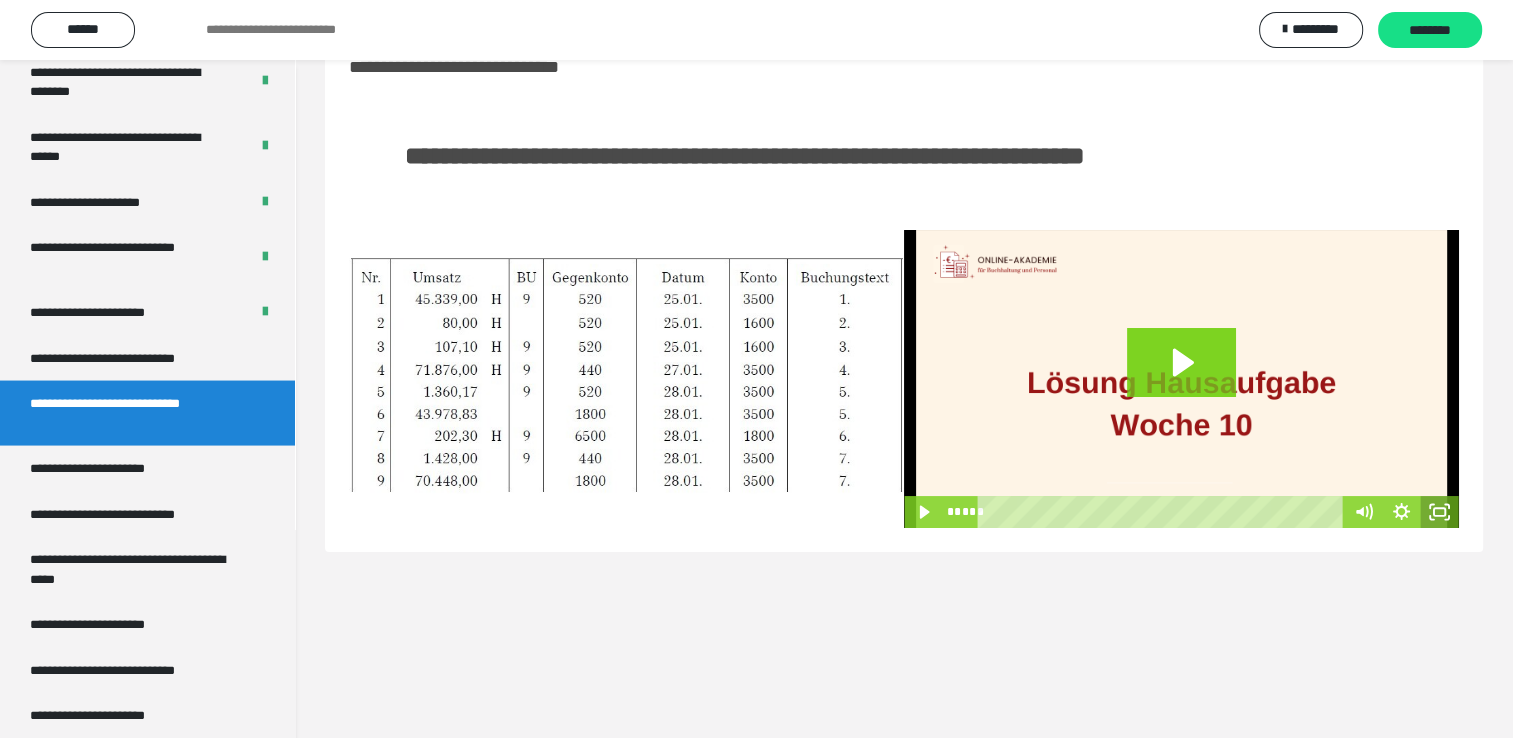 click 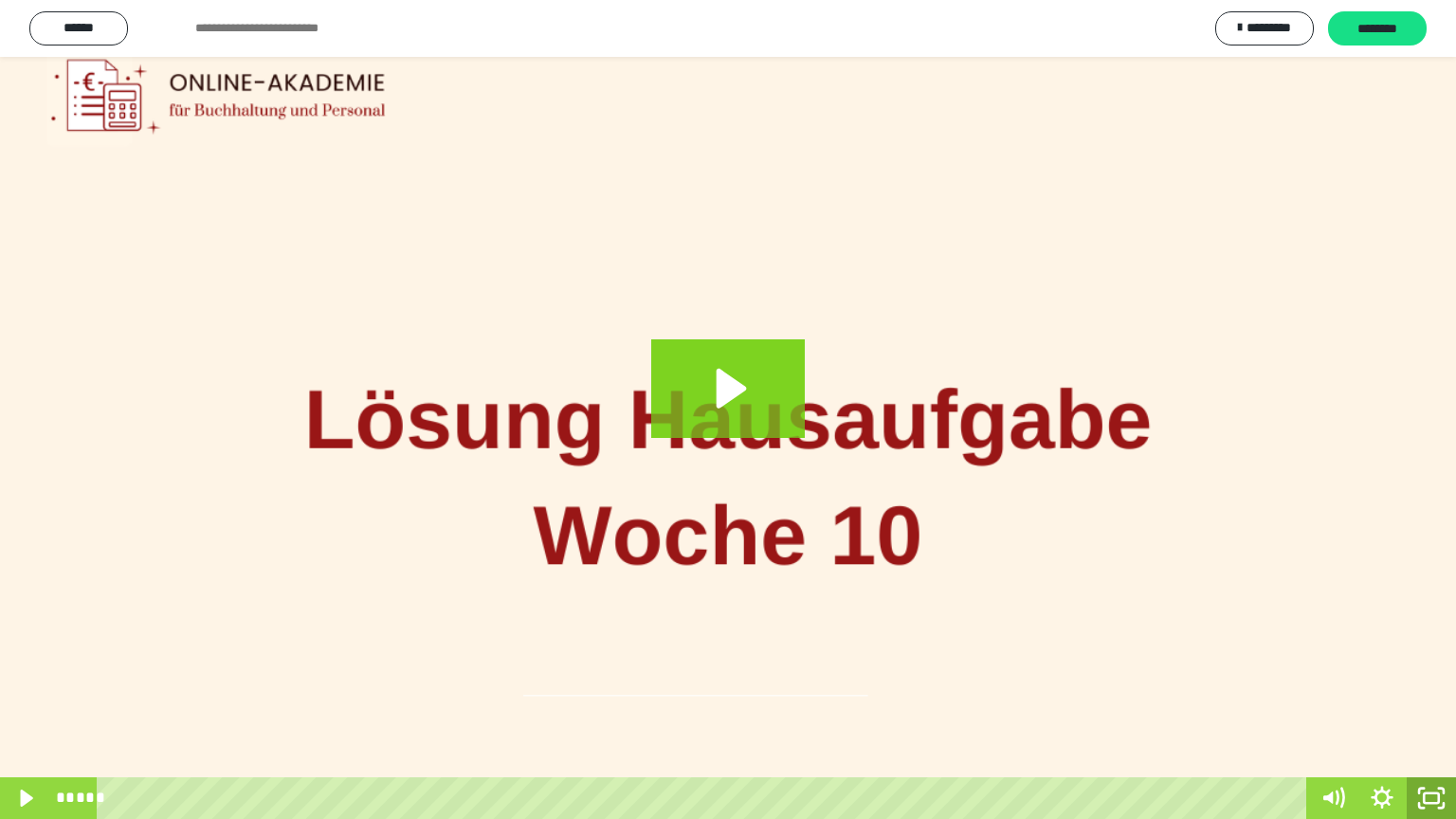 click 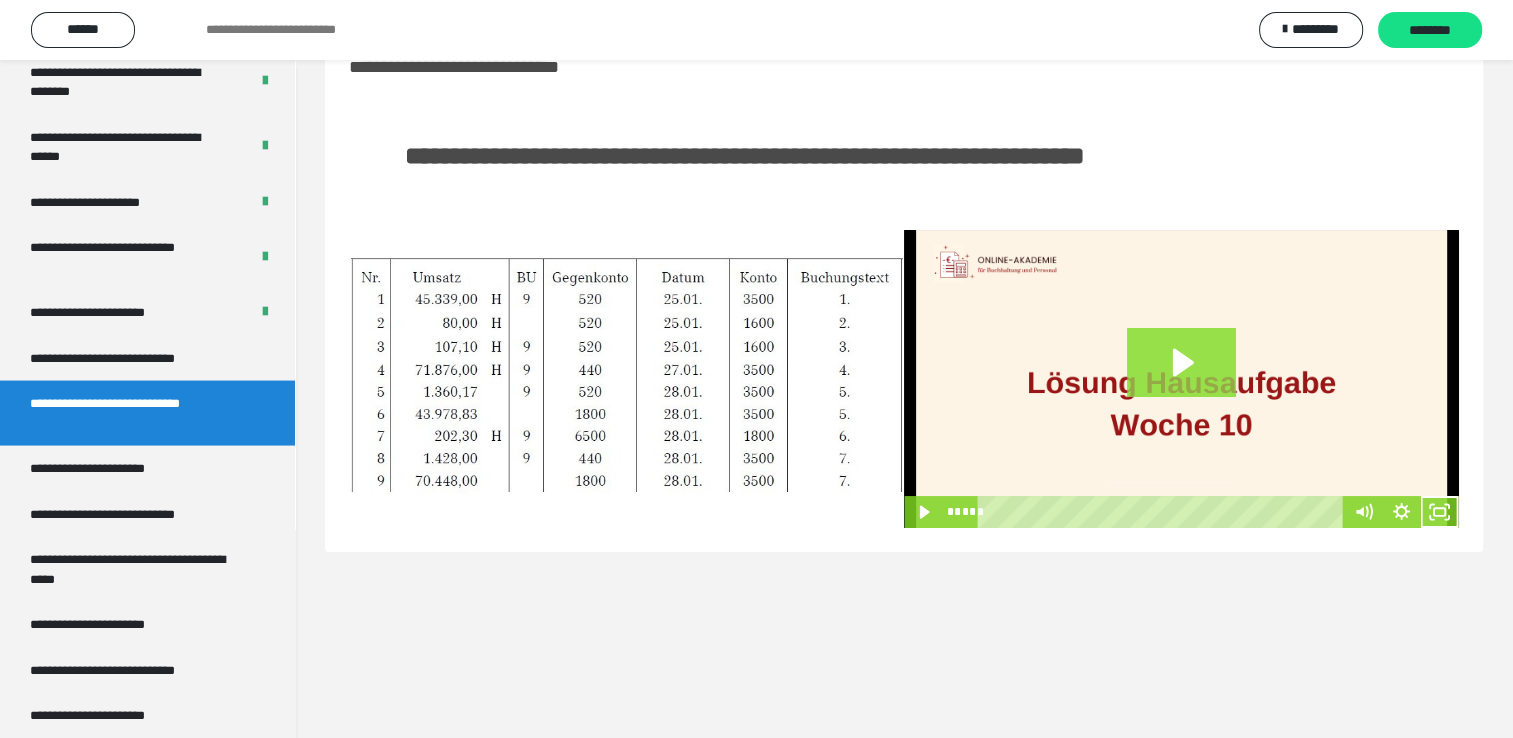 click 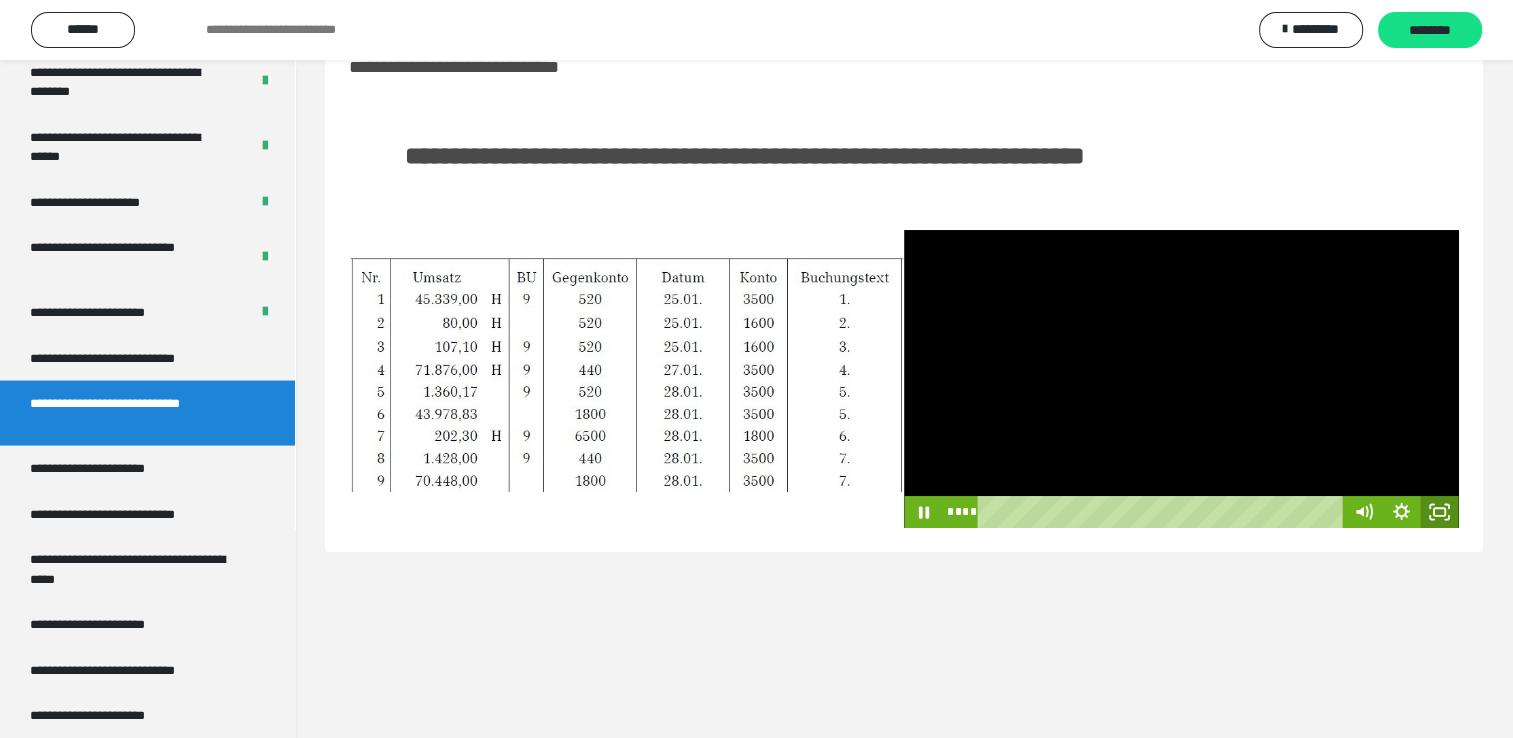 click 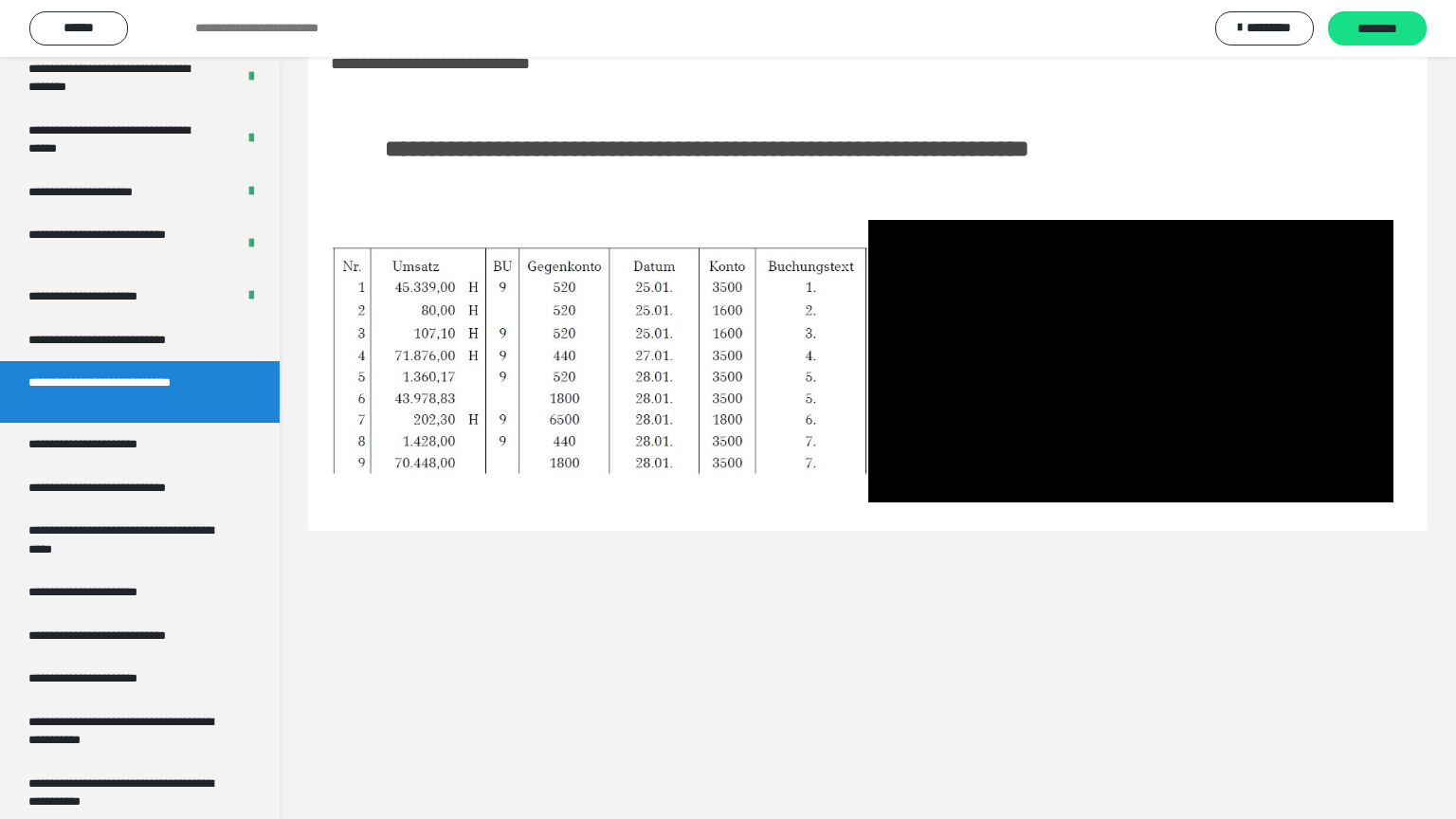 type 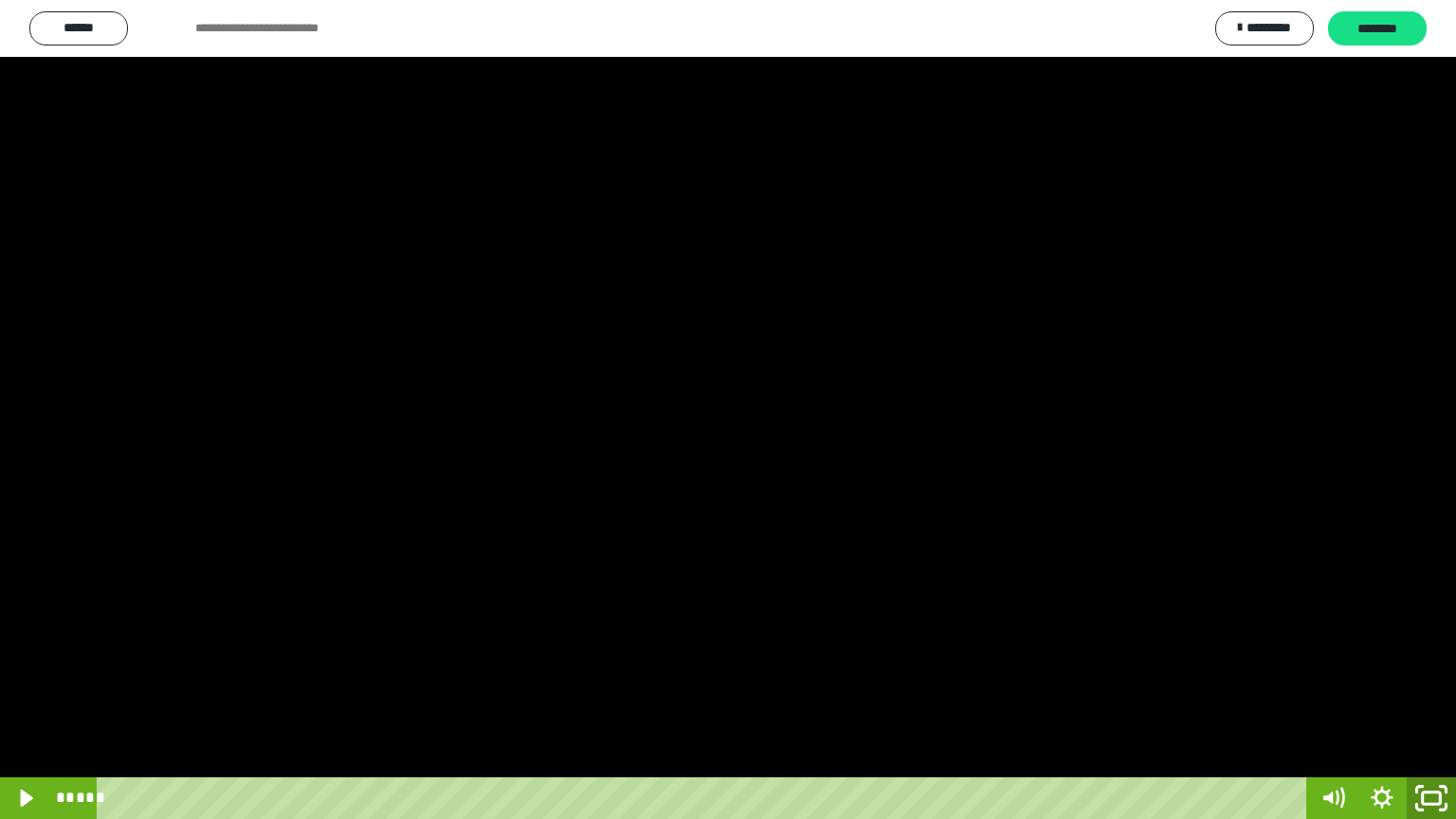 click 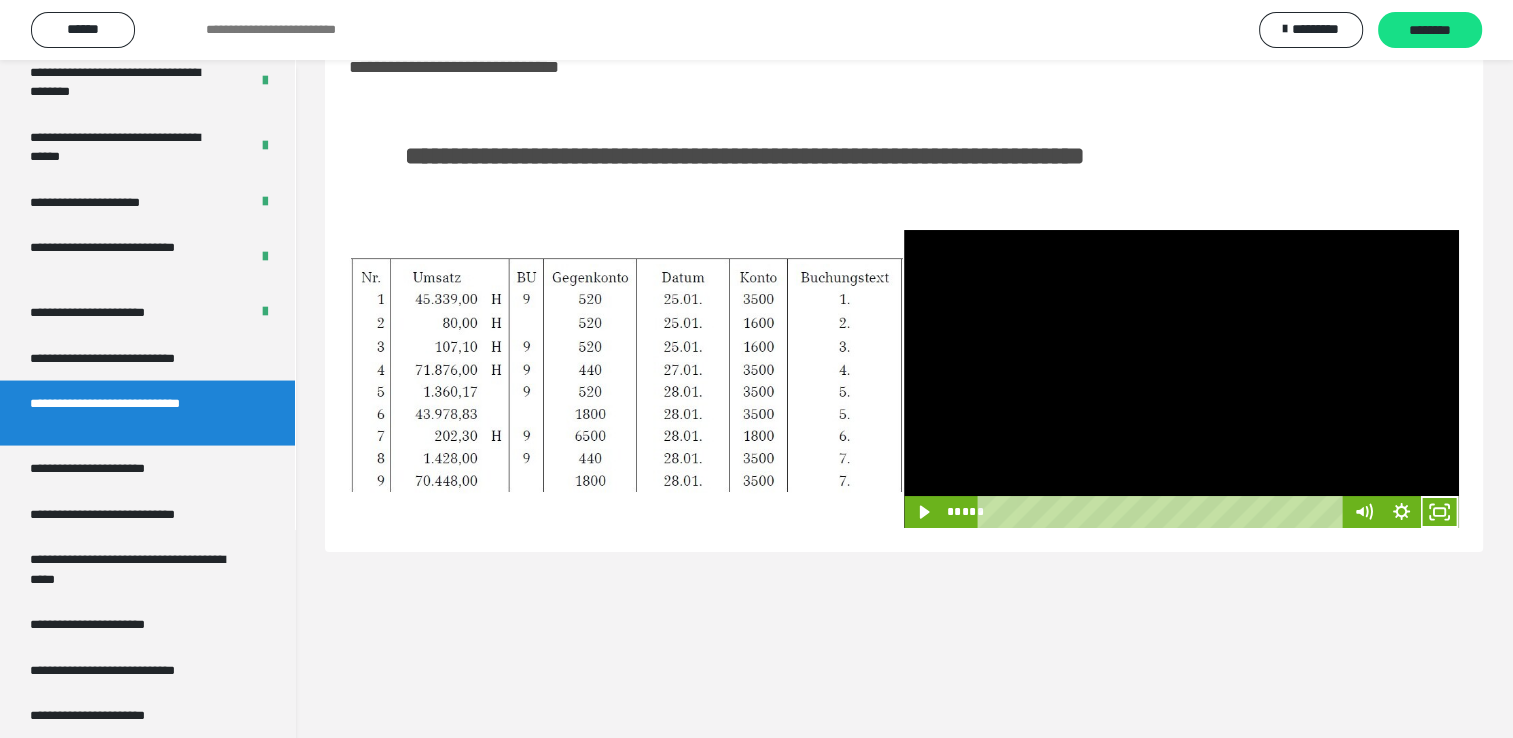 click at bounding box center (626, 378) 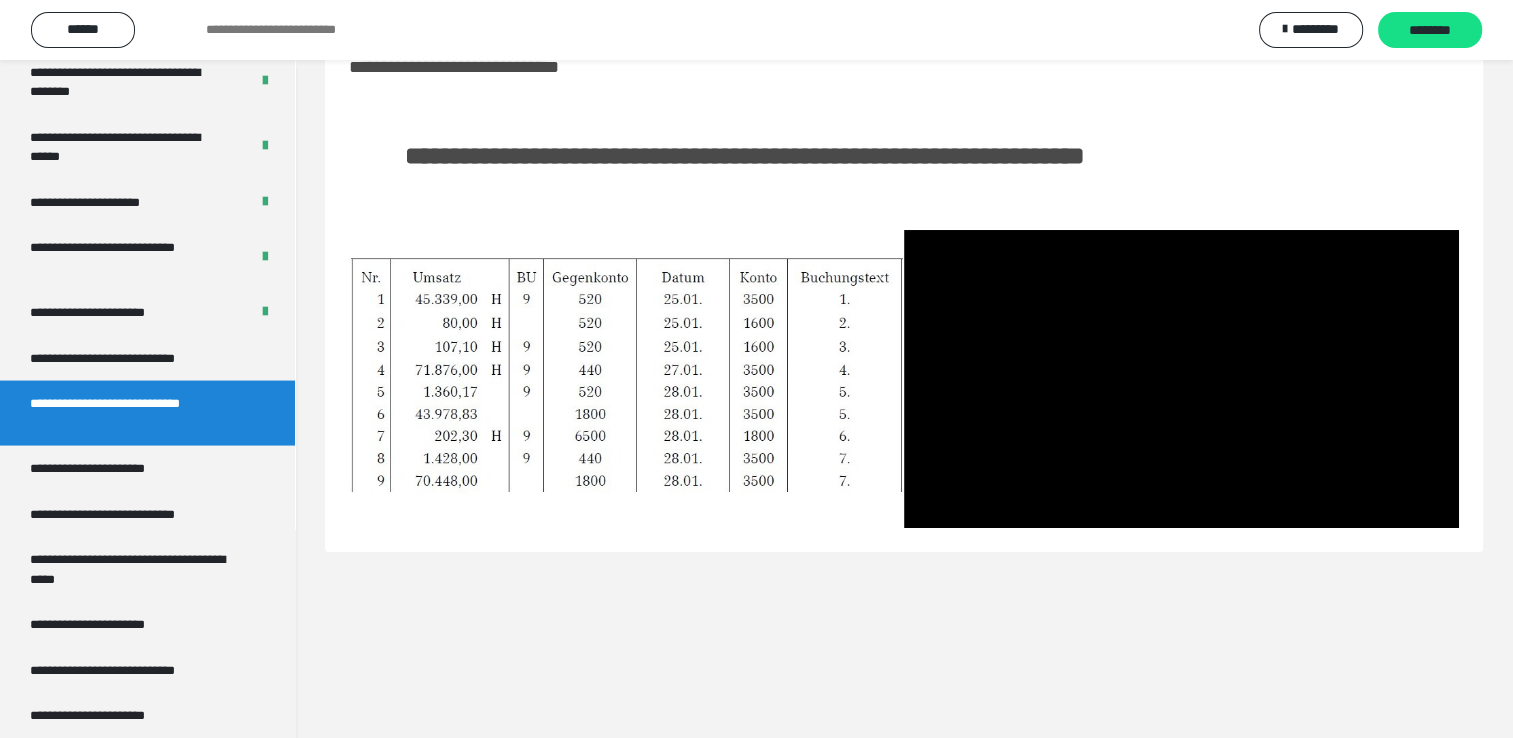 click at bounding box center (626, 378) 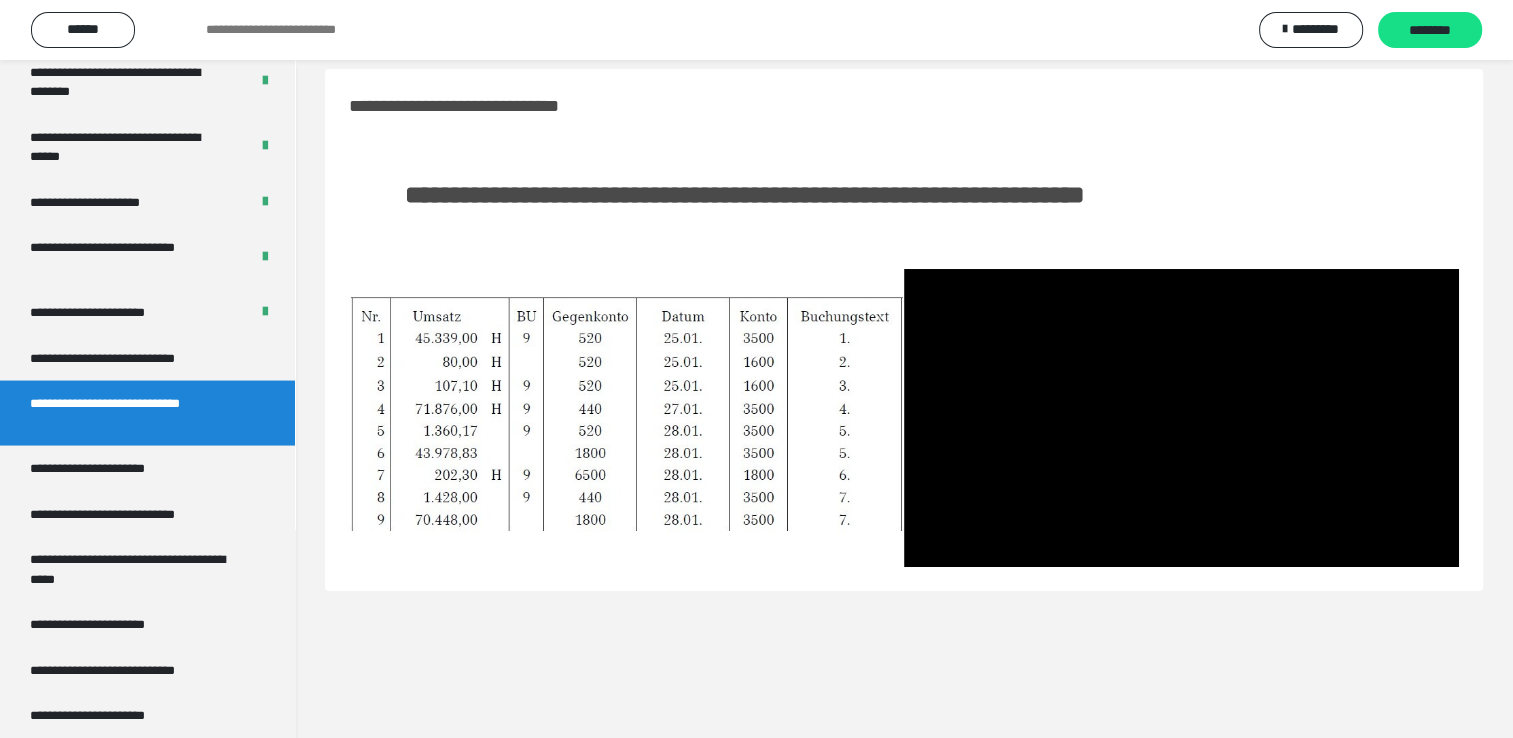 scroll, scrollTop: 0, scrollLeft: 0, axis: both 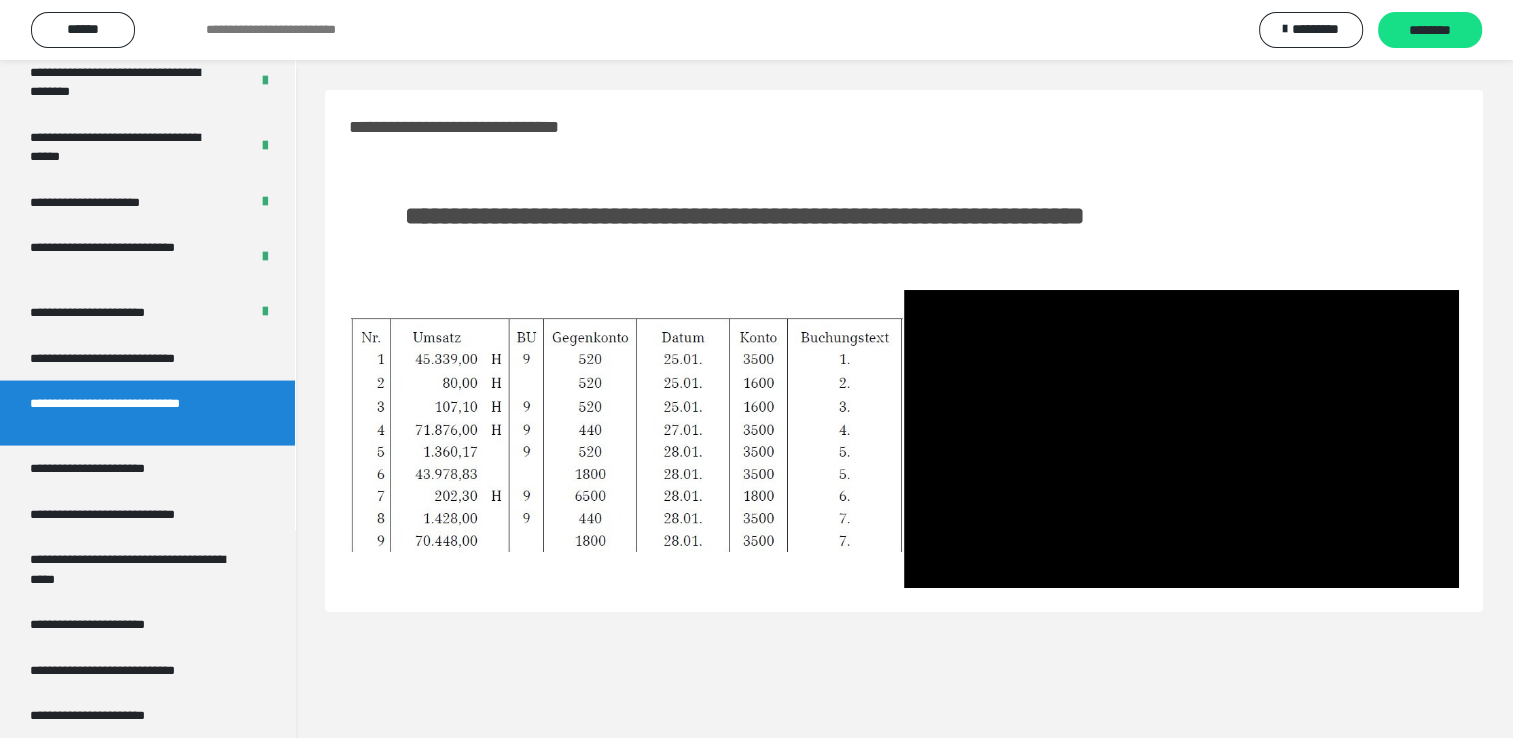 click at bounding box center (626, 438) 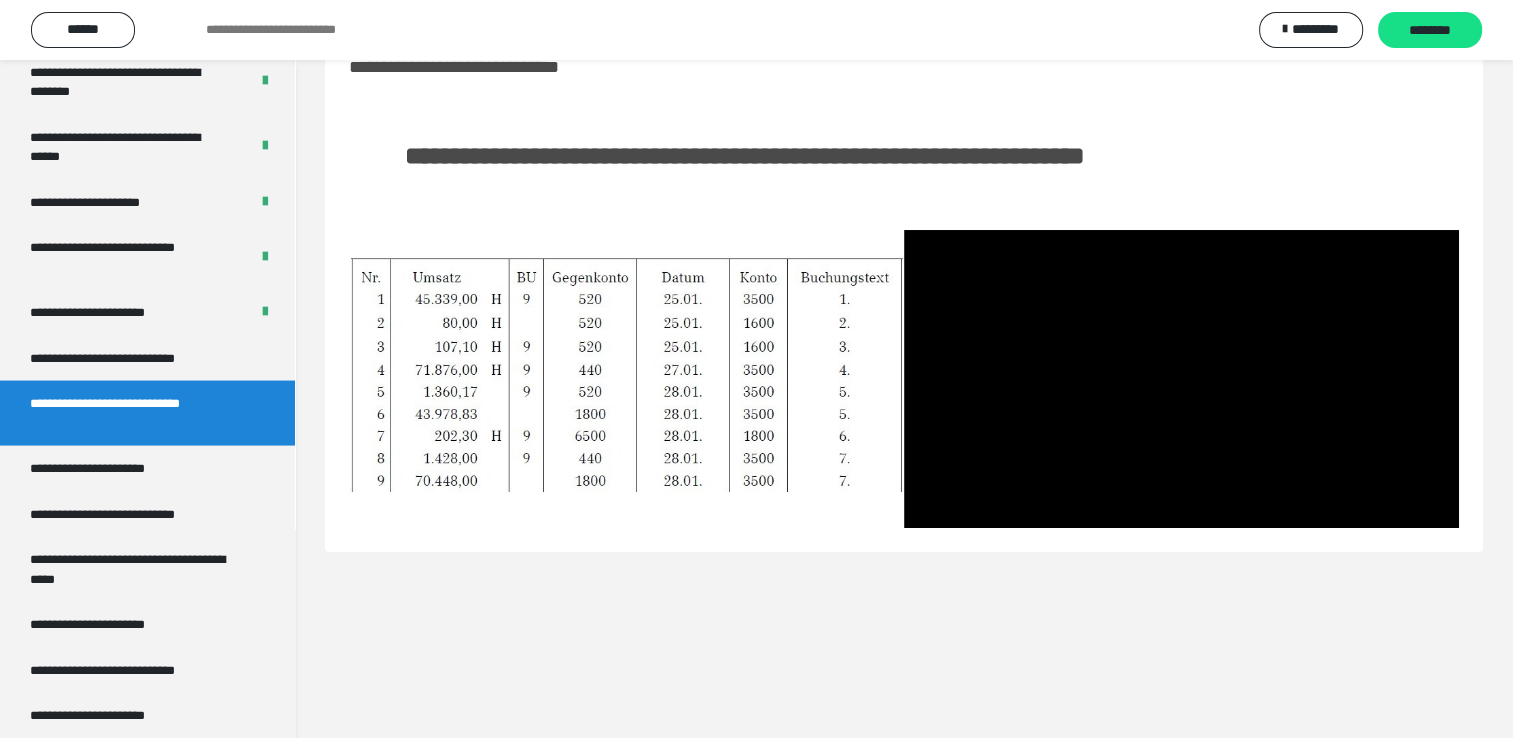 click at bounding box center (626, 378) 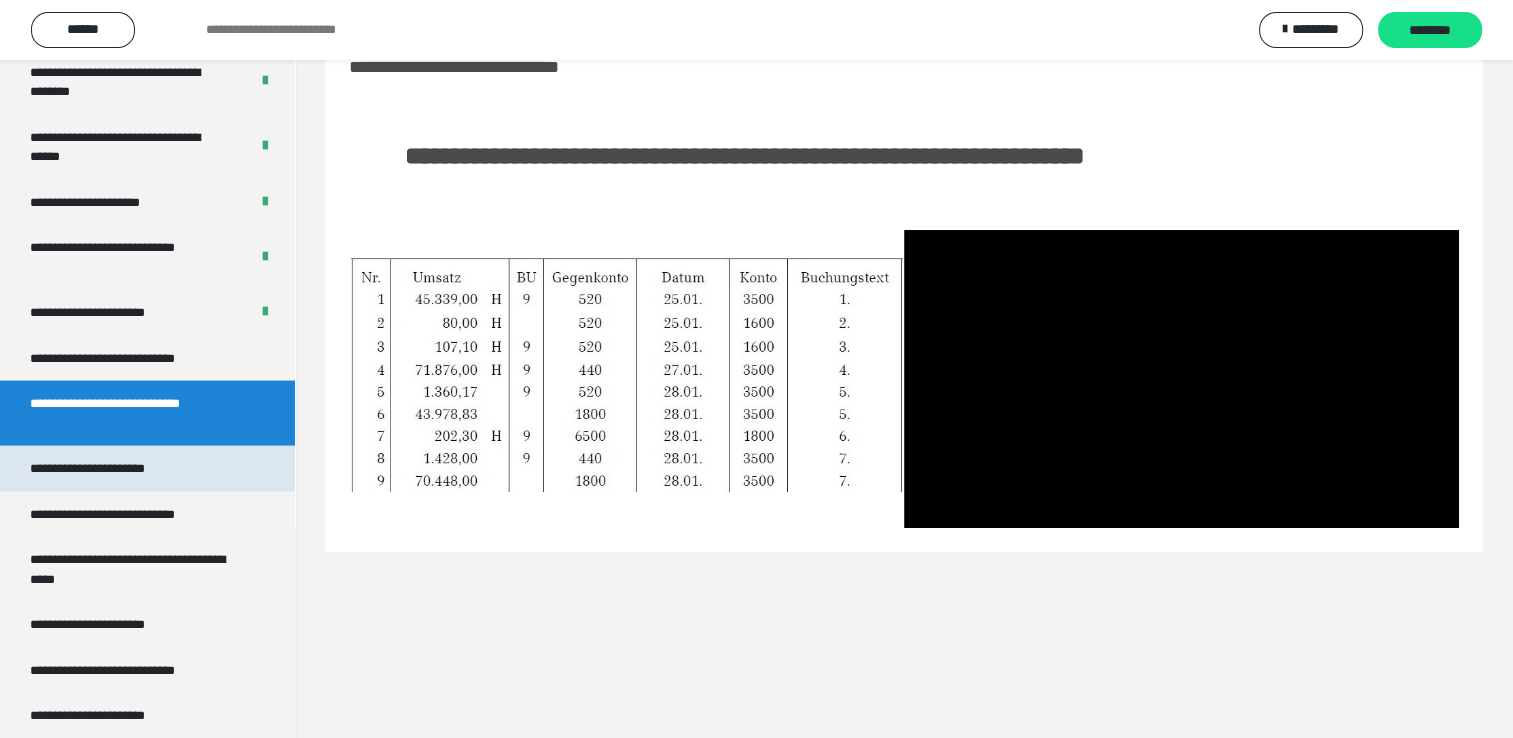 click on "**********" at bounding box center [147, 469] 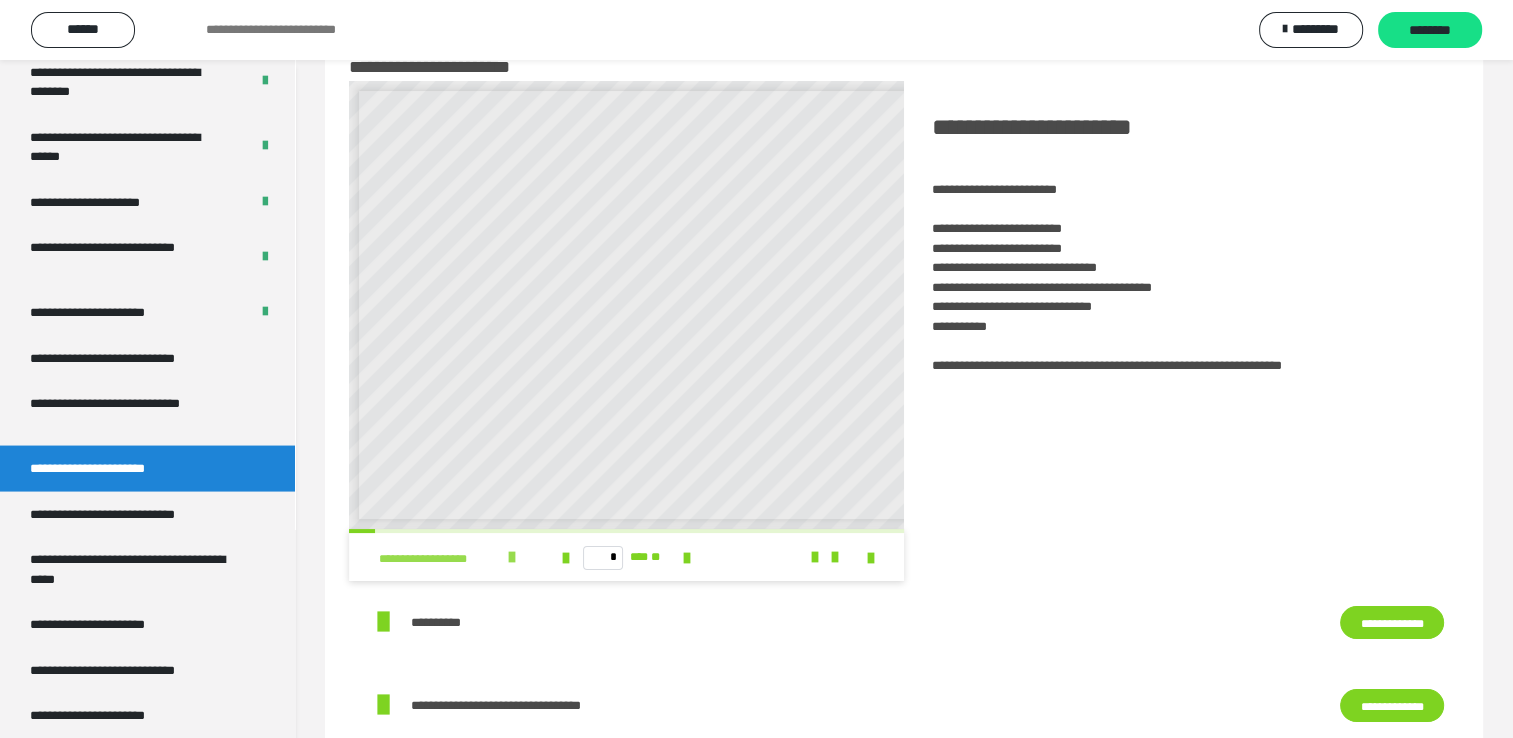 click at bounding box center [512, 557] 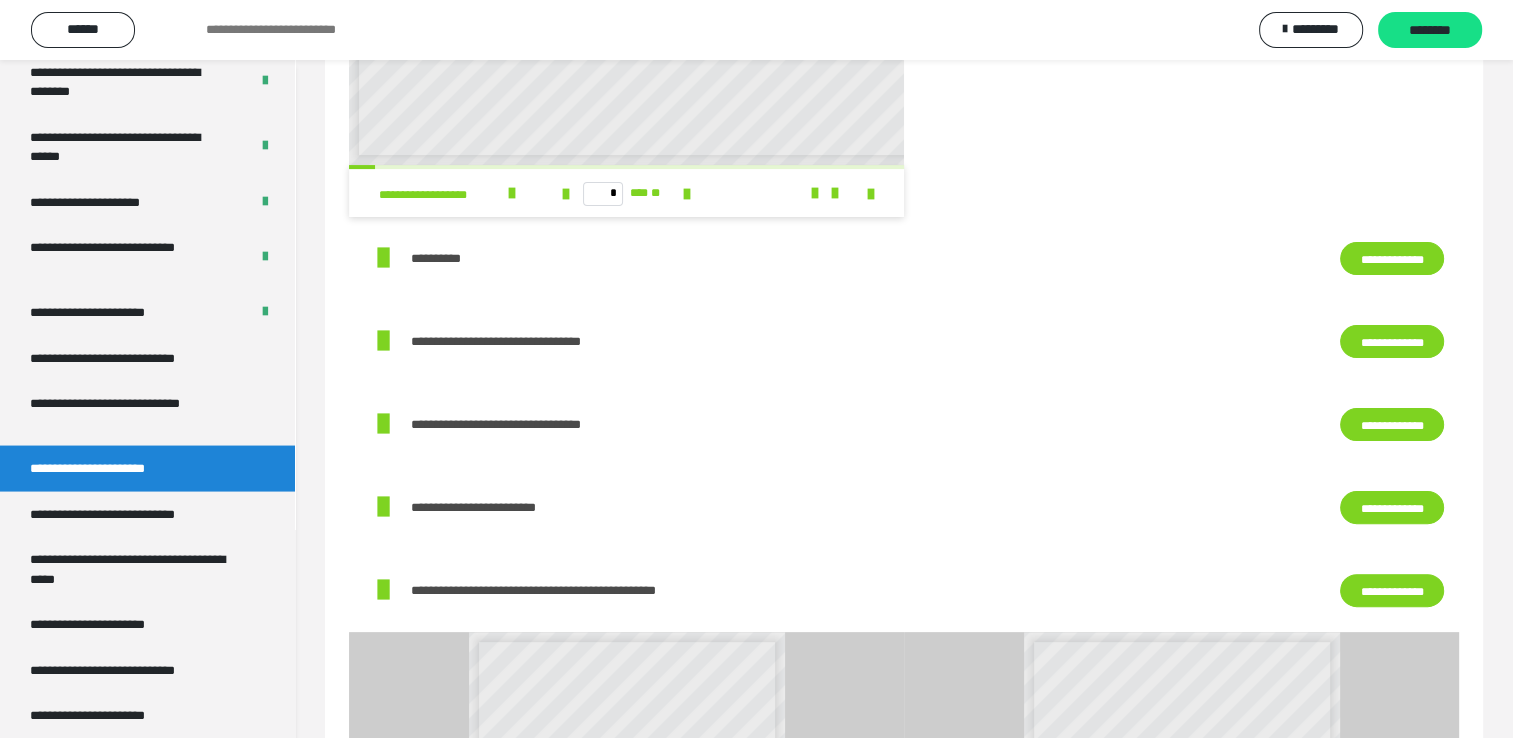 scroll, scrollTop: 460, scrollLeft: 0, axis: vertical 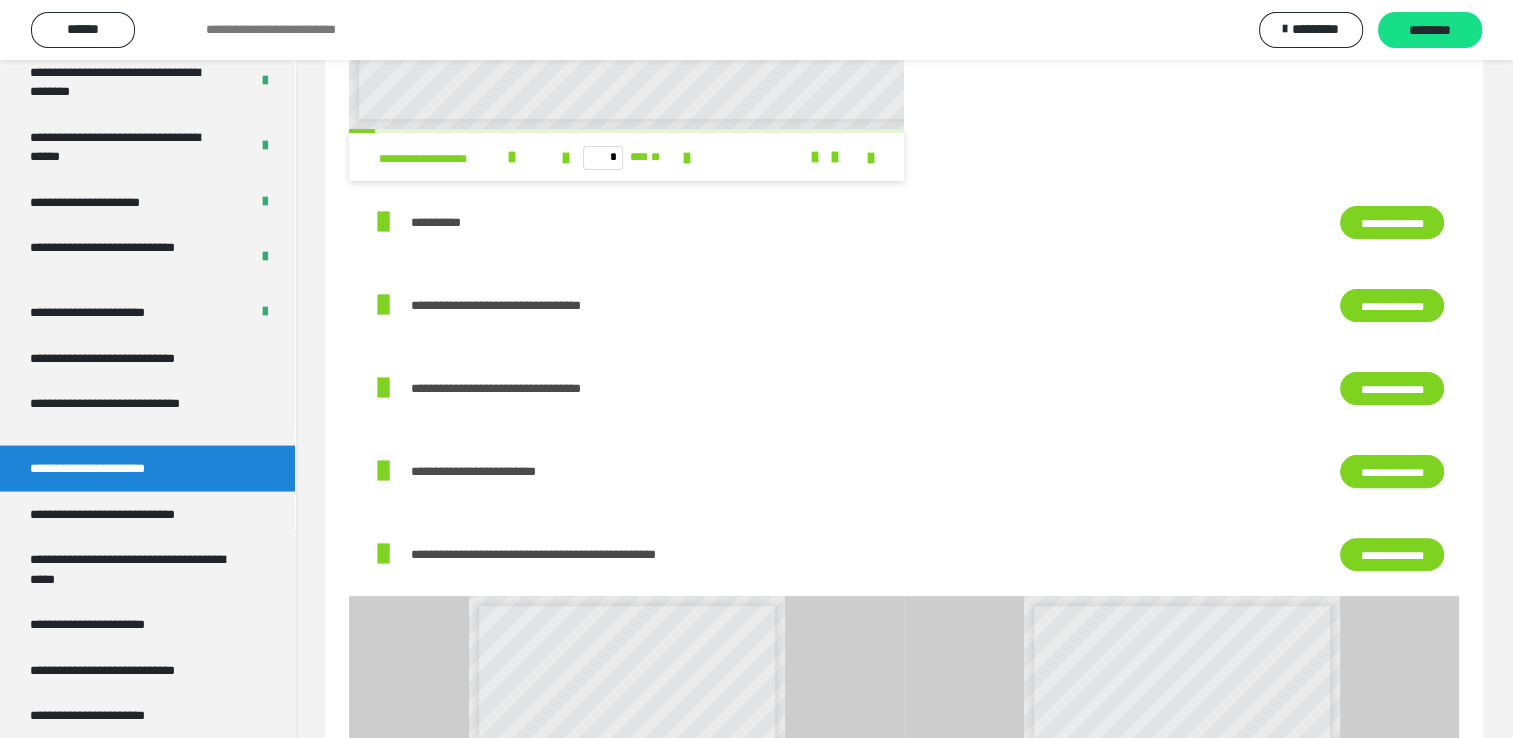 click on "**********" at bounding box center (1392, 223) 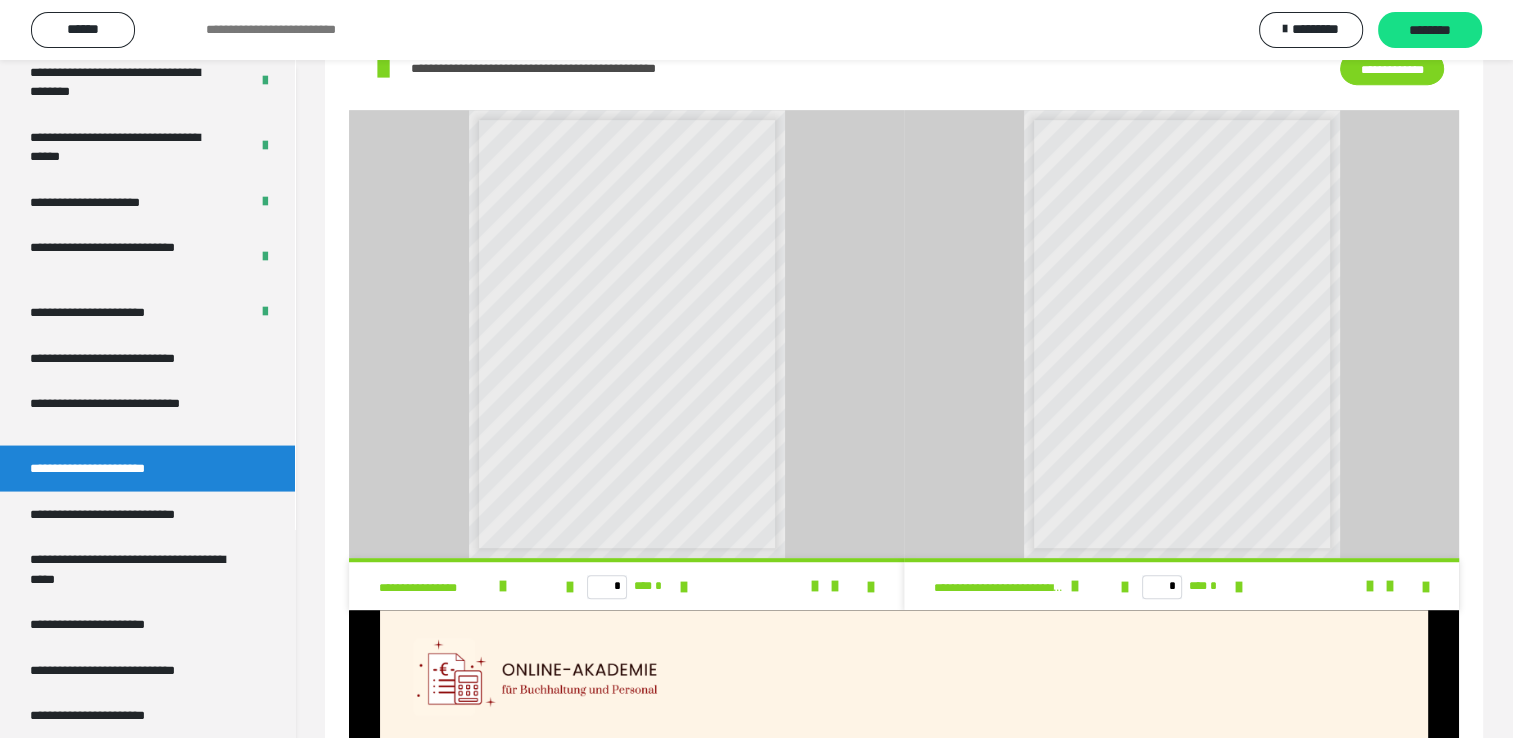 scroll, scrollTop: 1060, scrollLeft: 0, axis: vertical 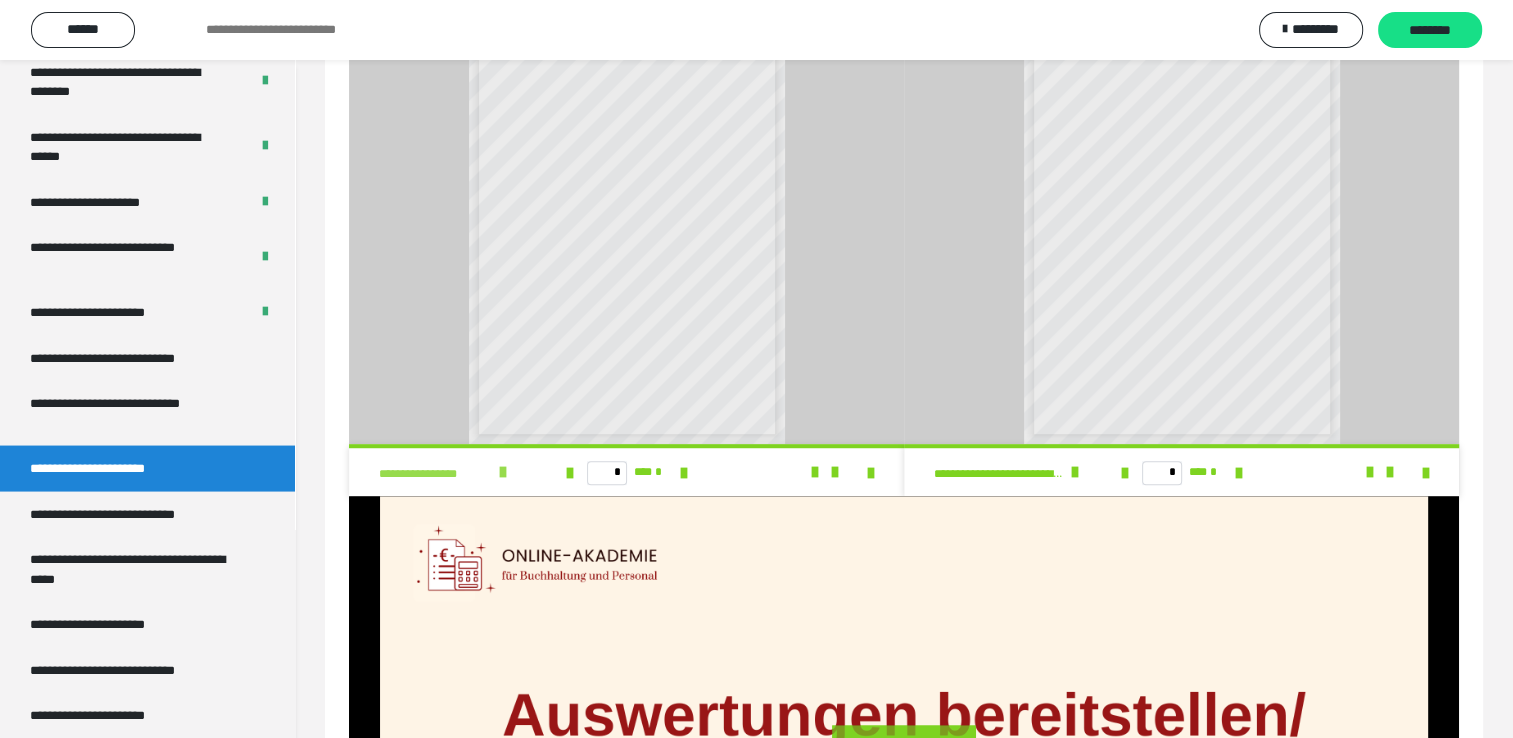 click at bounding box center [503, 472] 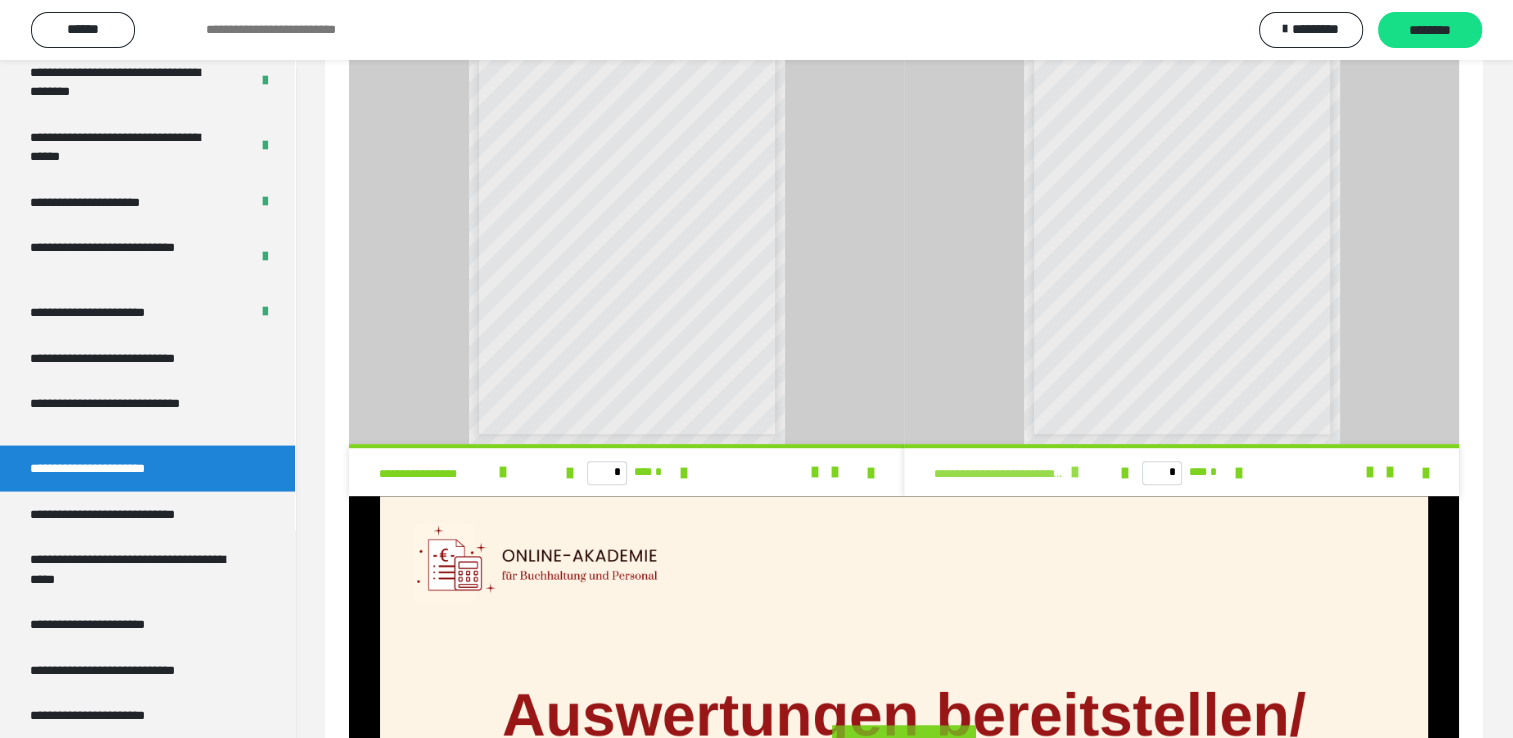 click at bounding box center [1075, 472] 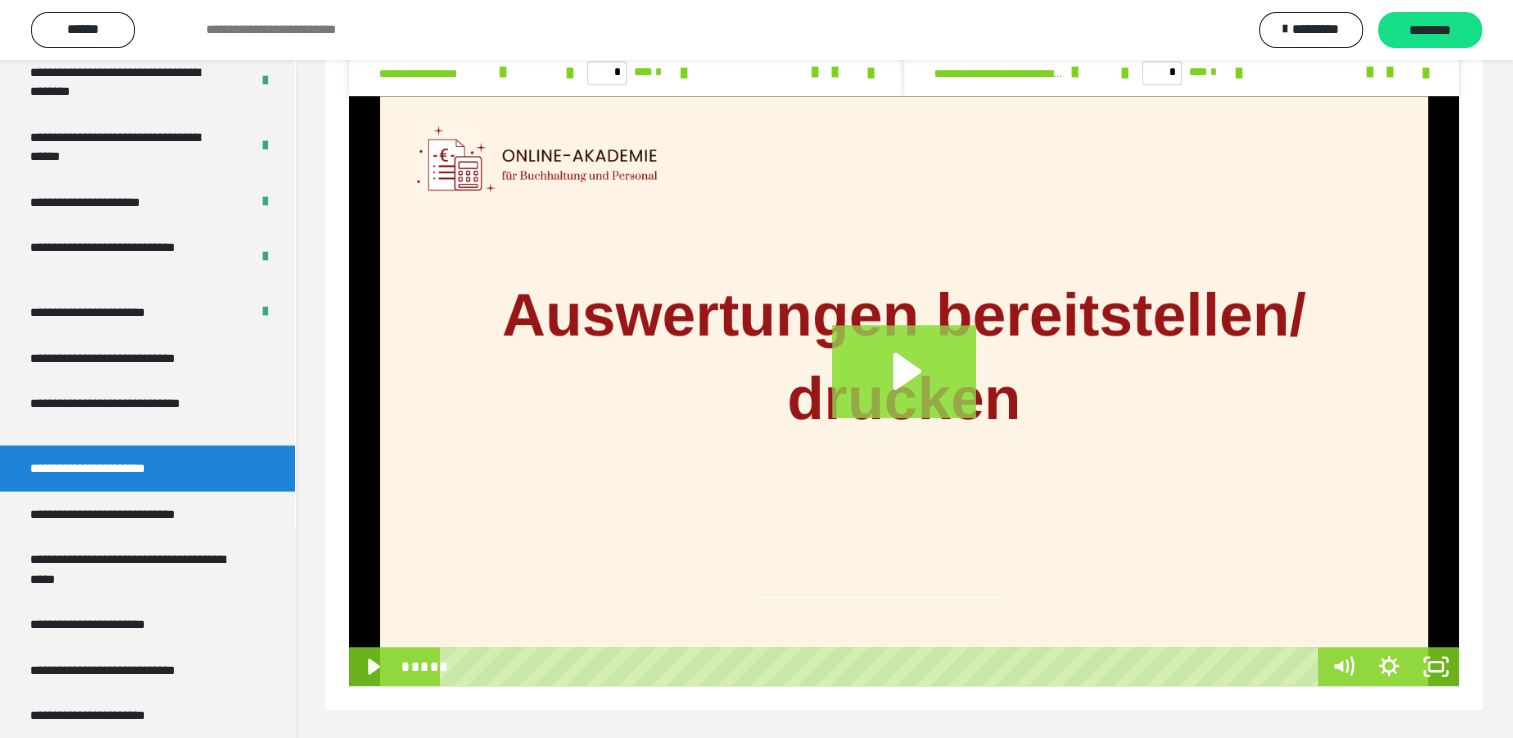scroll, scrollTop: 1460, scrollLeft: 0, axis: vertical 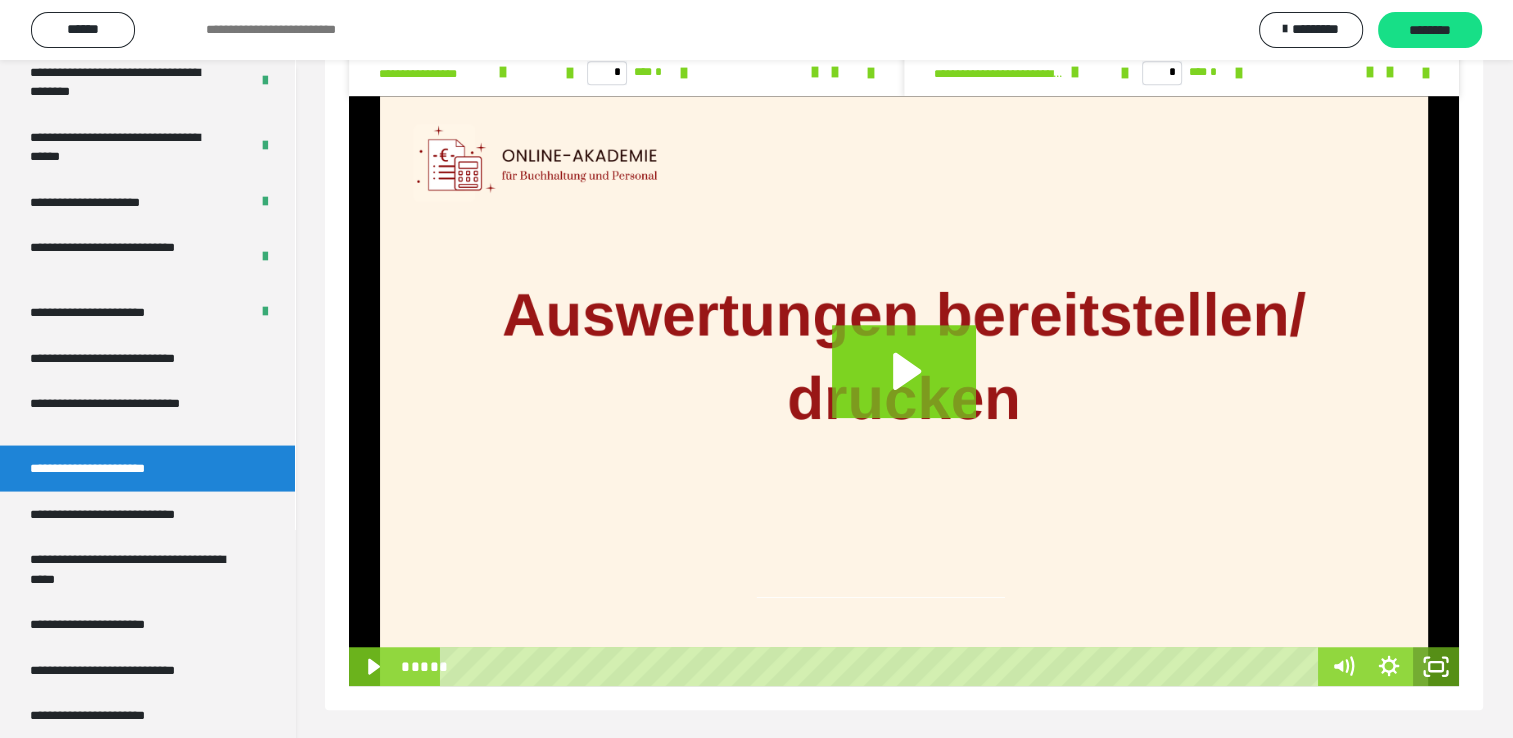 click 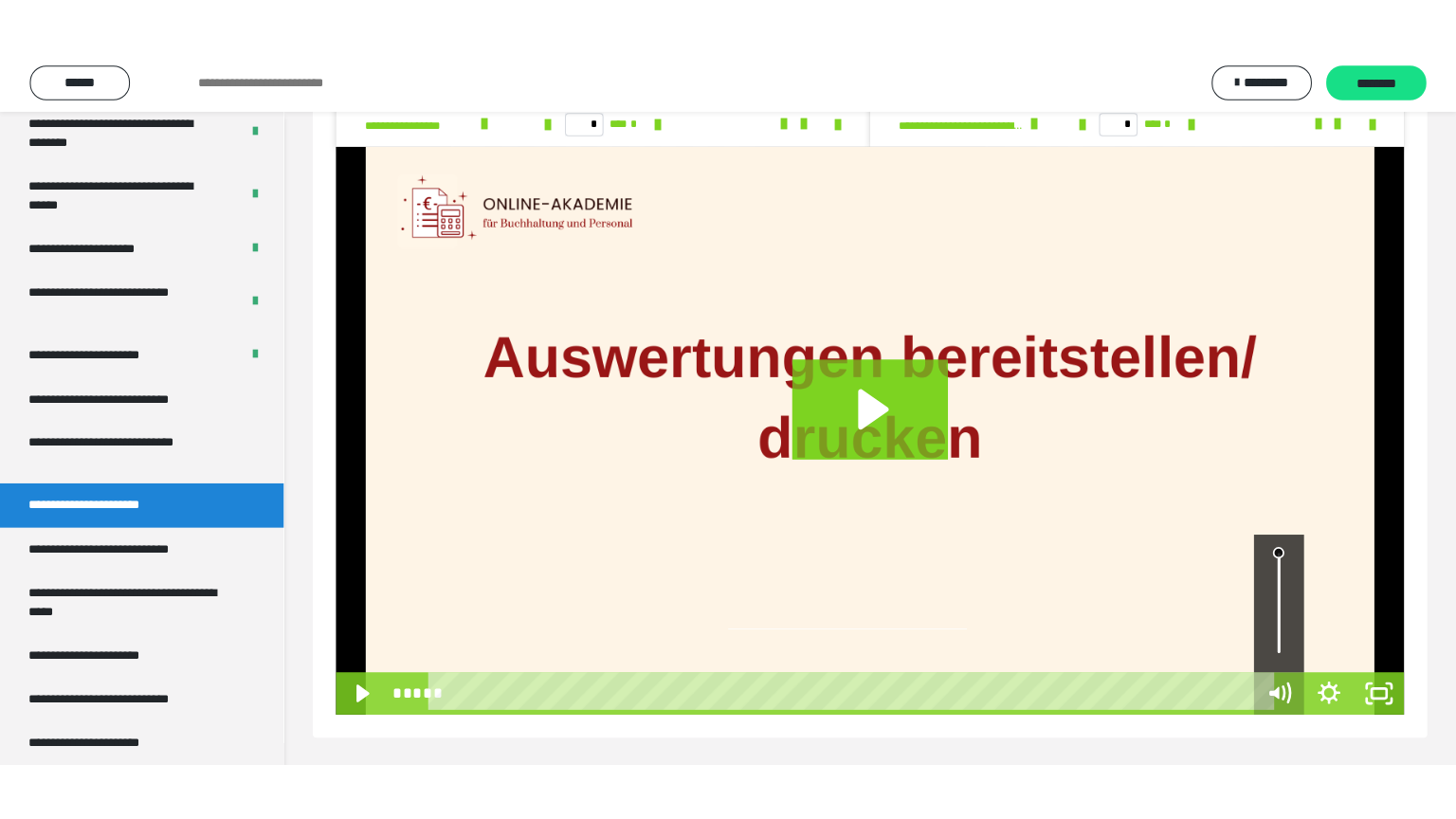 scroll, scrollTop: 1278, scrollLeft: 0, axis: vertical 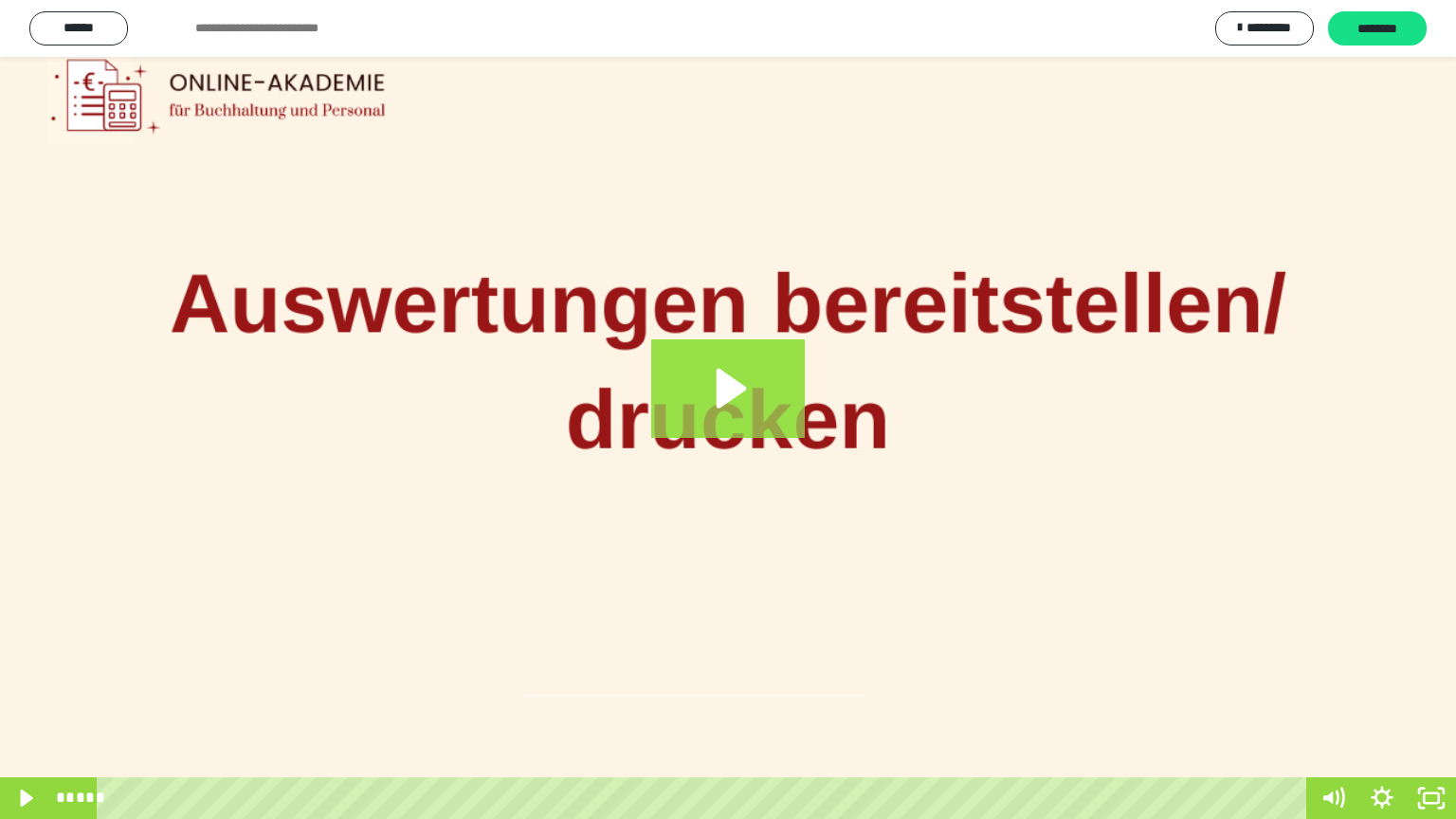 click 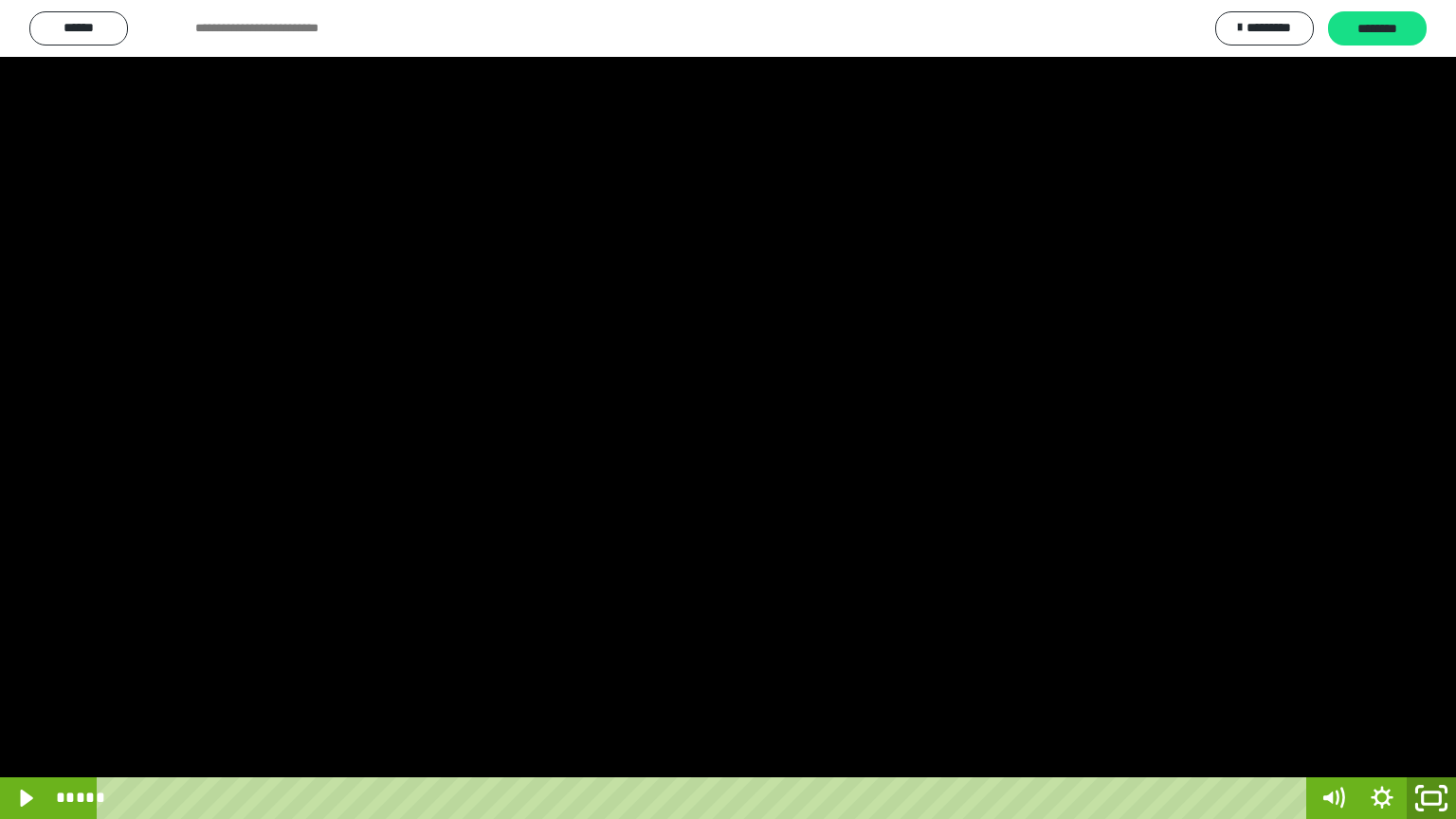 click 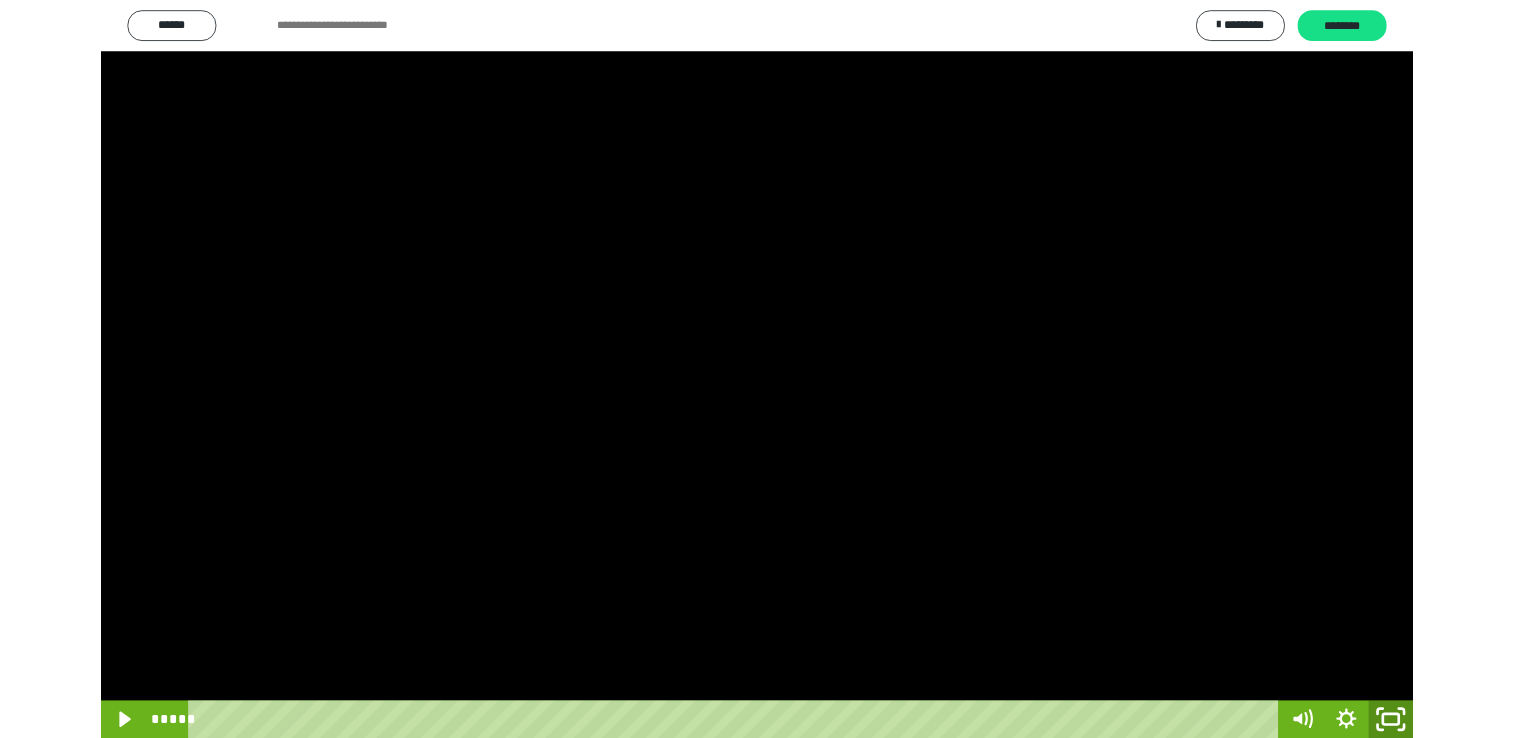 scroll, scrollTop: 1339, scrollLeft: 0, axis: vertical 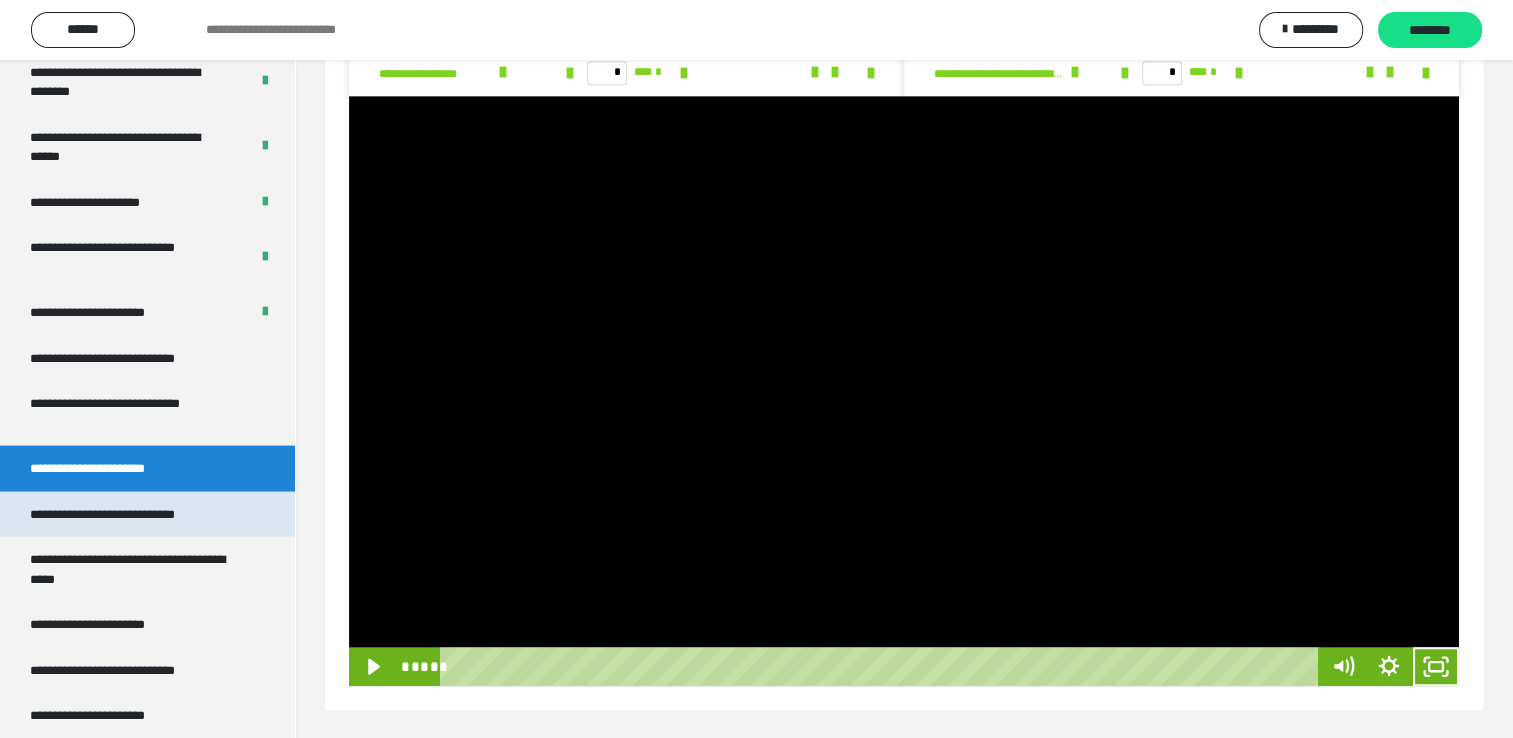 click on "**********" at bounding box center (129, 515) 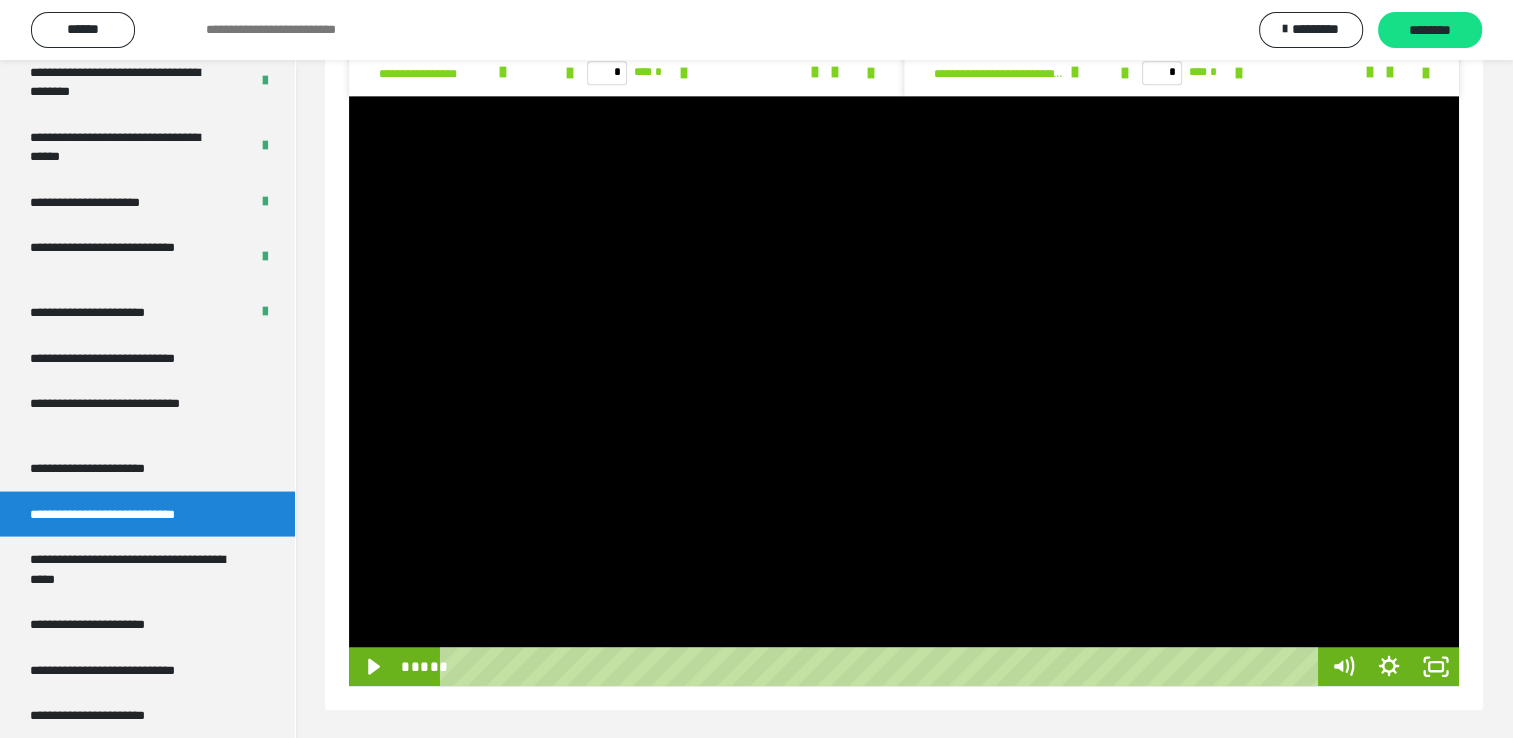 scroll, scrollTop: 8, scrollLeft: 0, axis: vertical 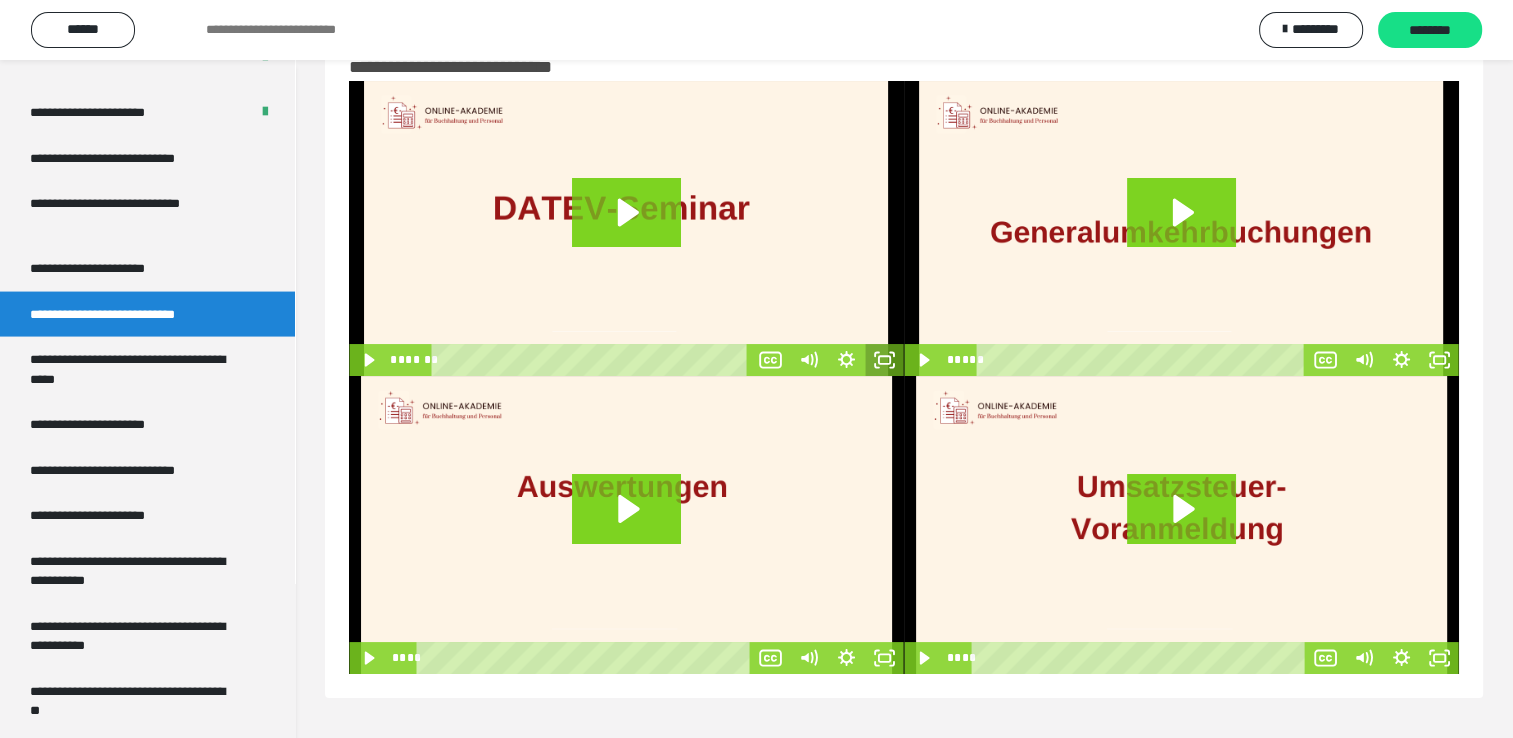 drag, startPoint x: 884, startPoint y: 360, endPoint x: 887, endPoint y: 434, distance: 74.06078 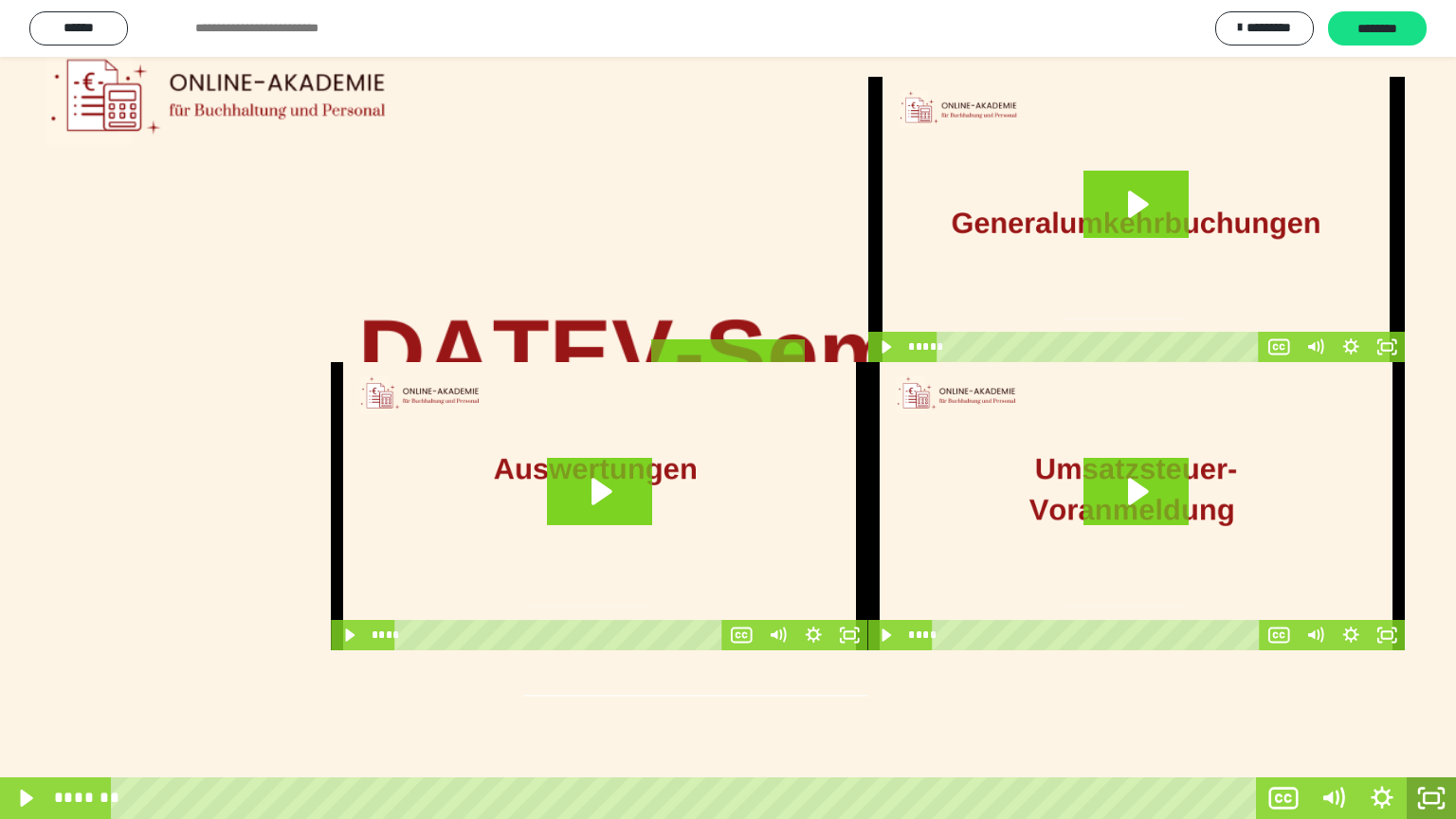 click 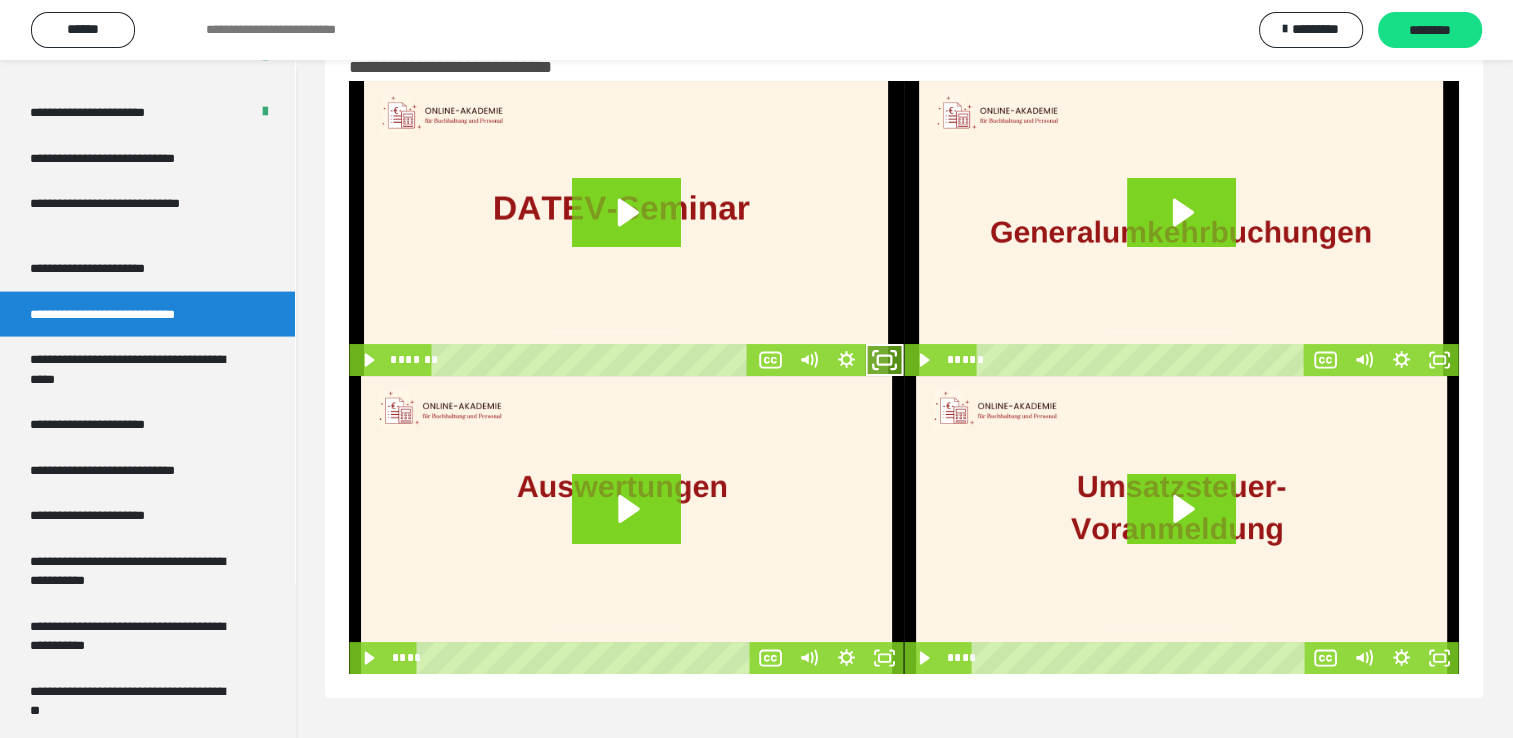 click 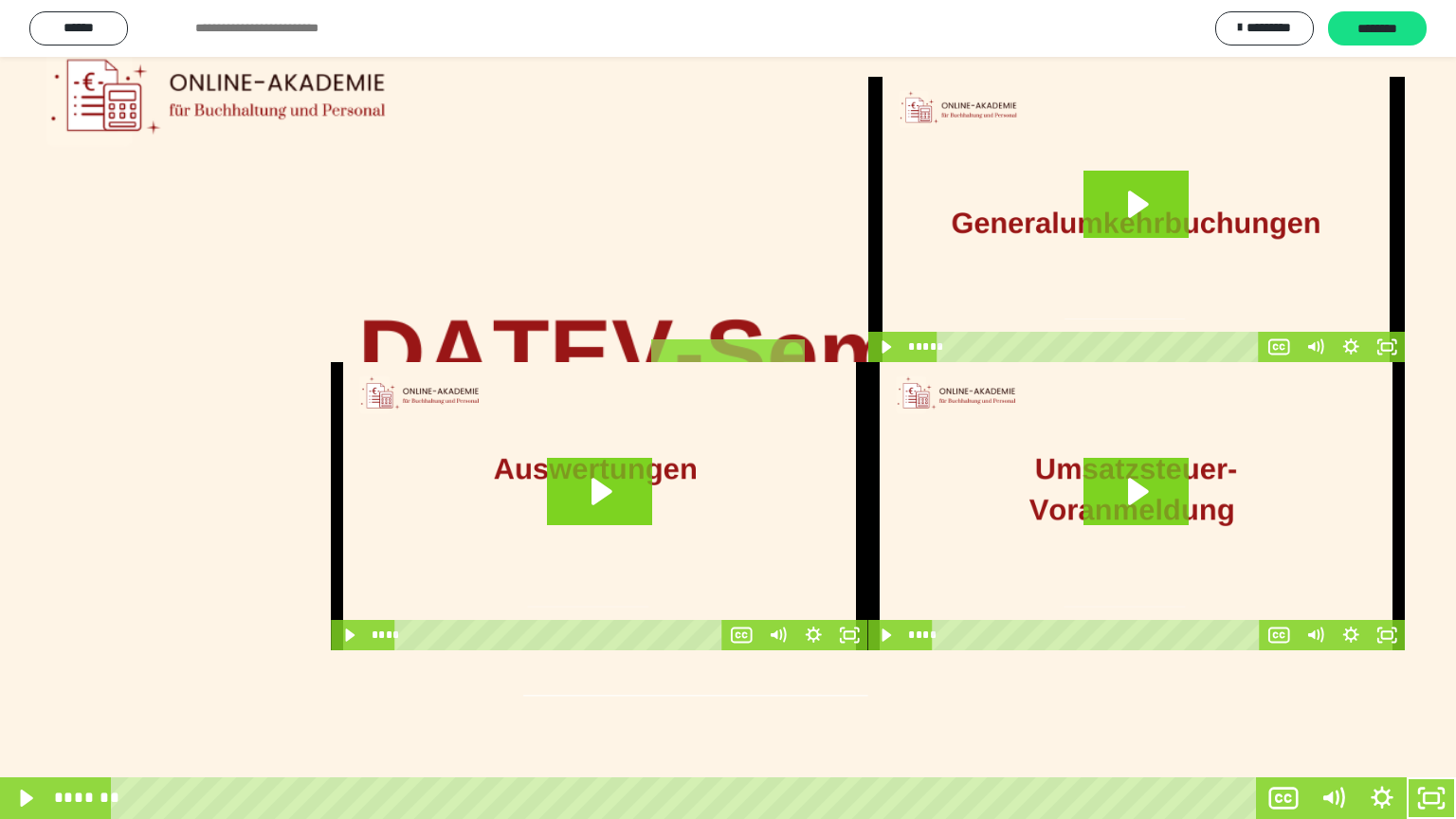click 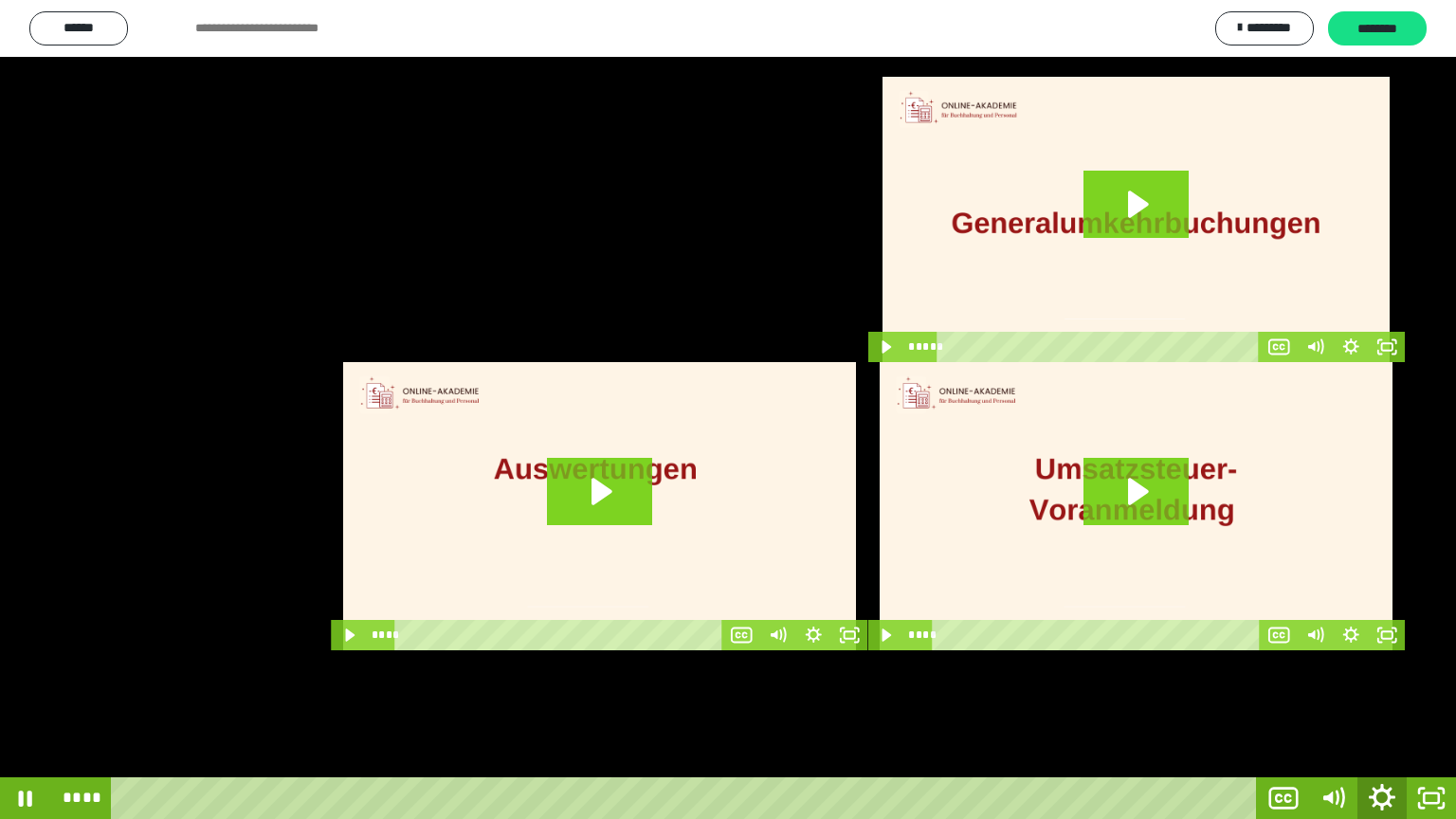 click 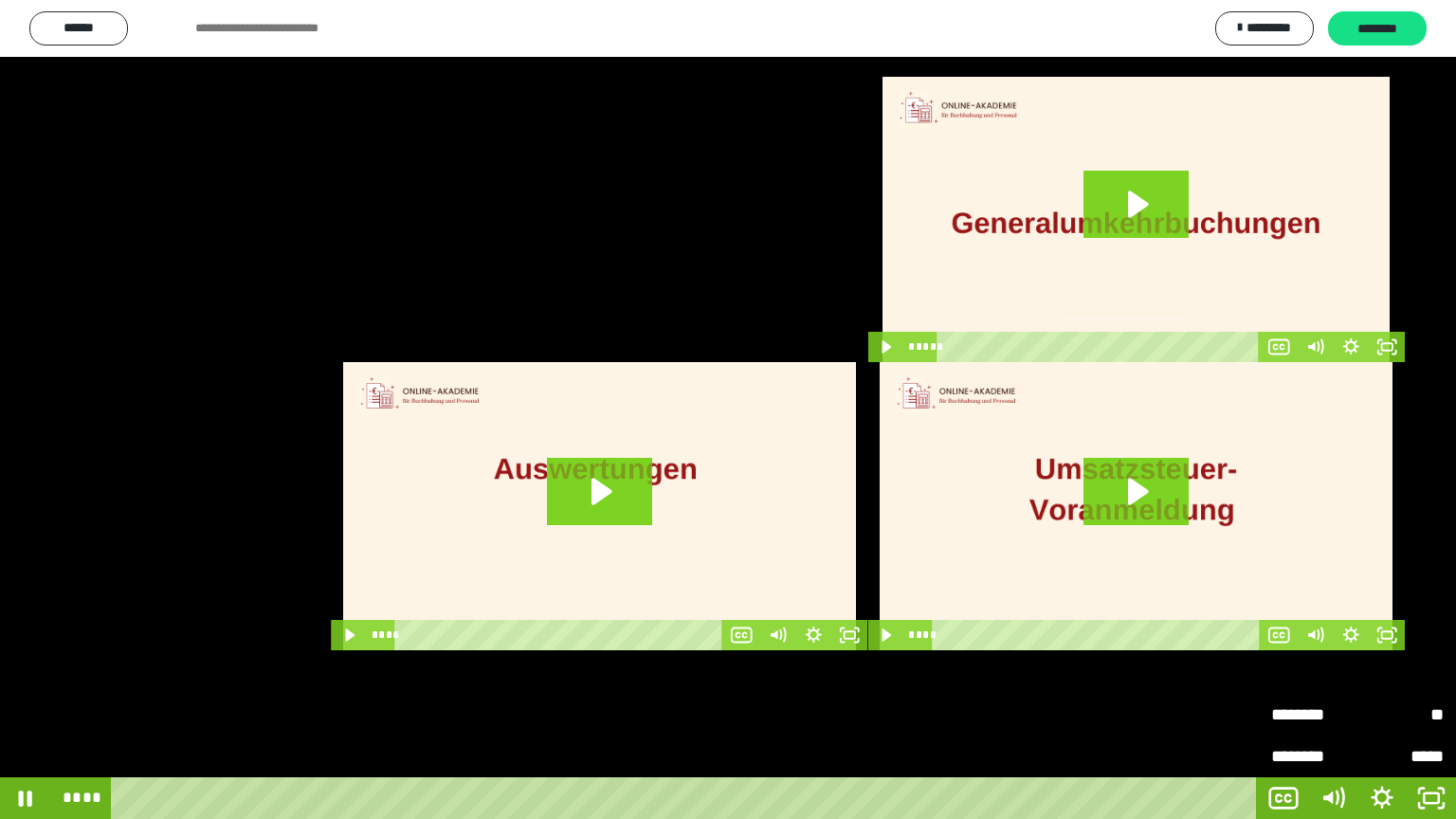 click on "**" at bounding box center (1400, 715) 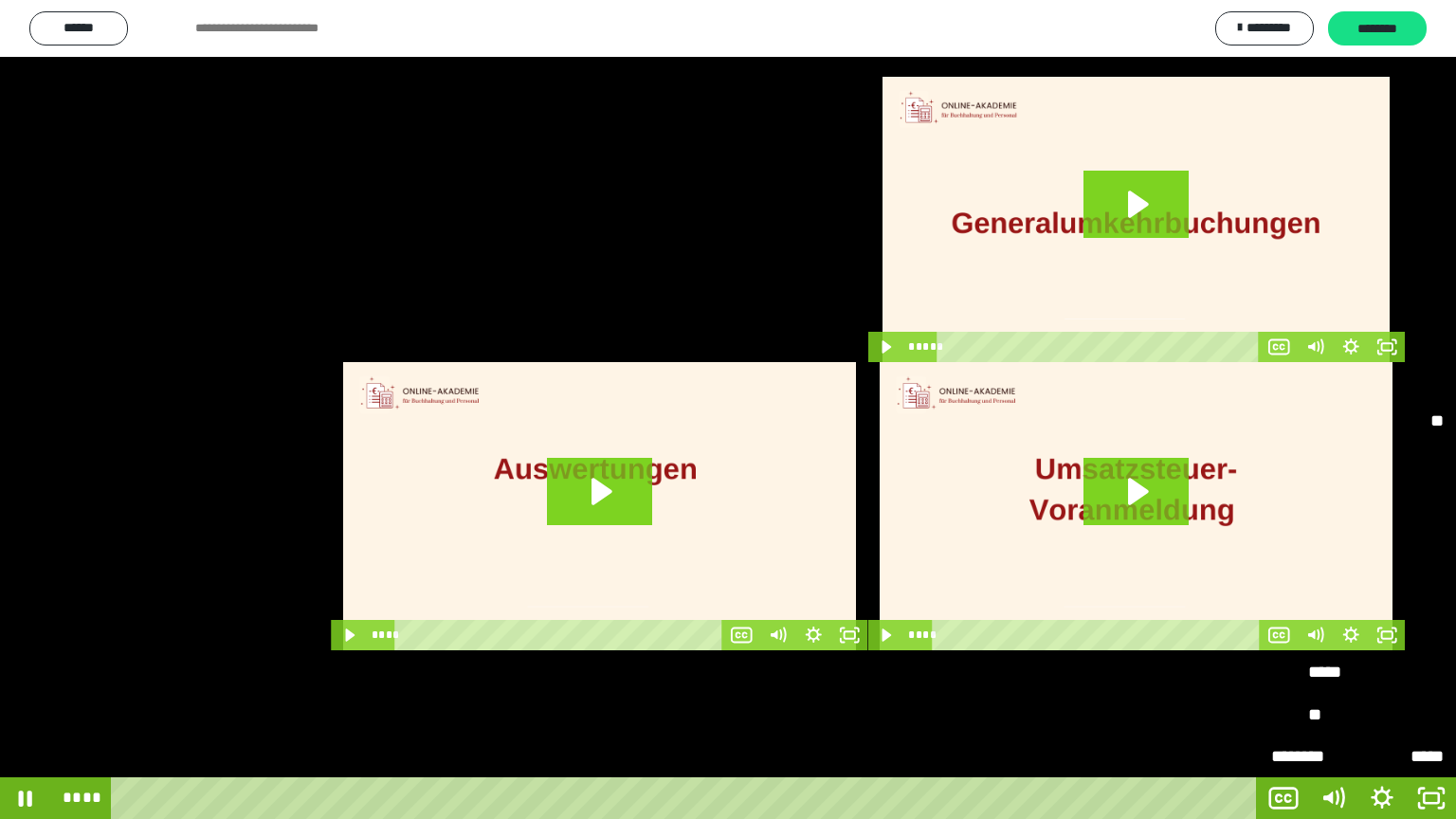 click on "*****" at bounding box center [1357, 590] 